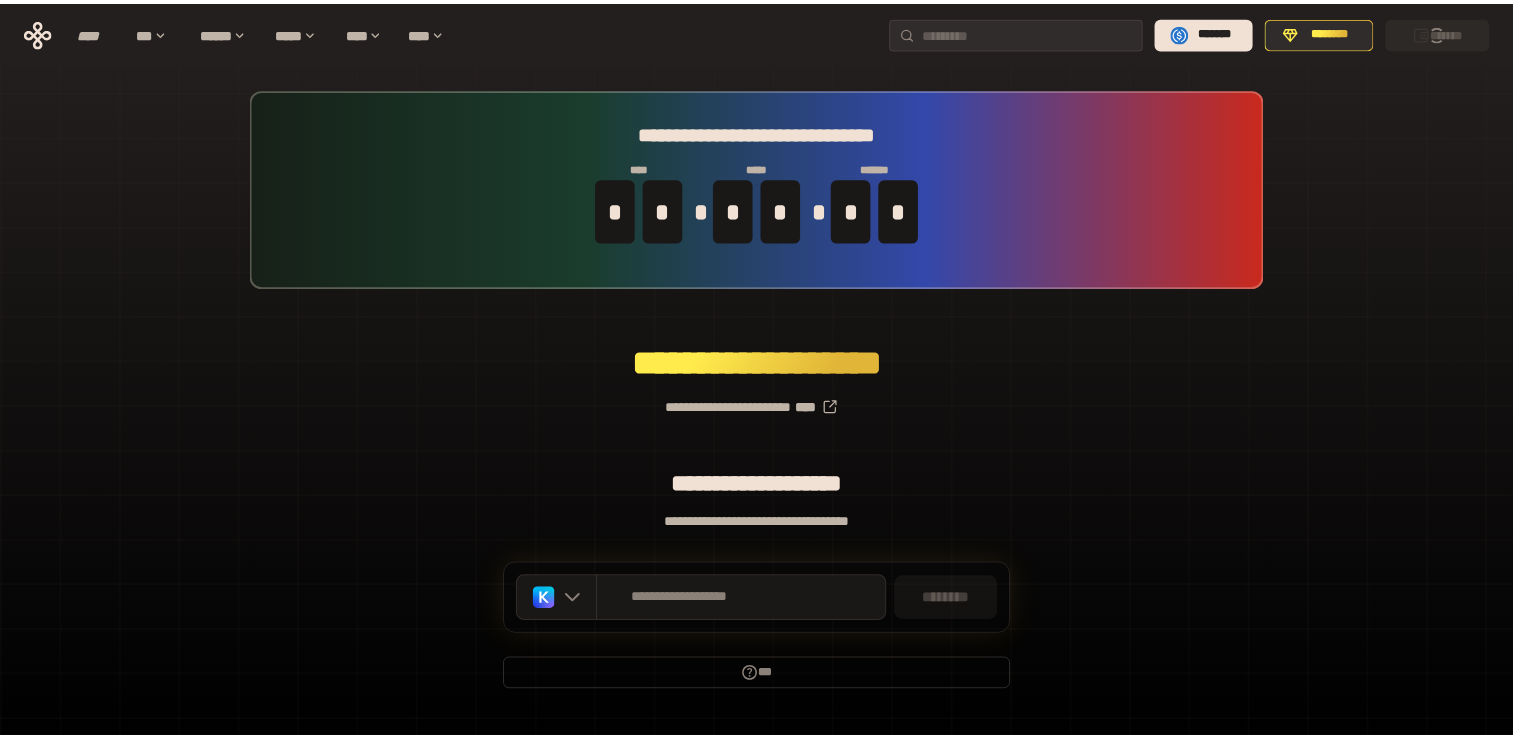 scroll, scrollTop: 0, scrollLeft: 0, axis: both 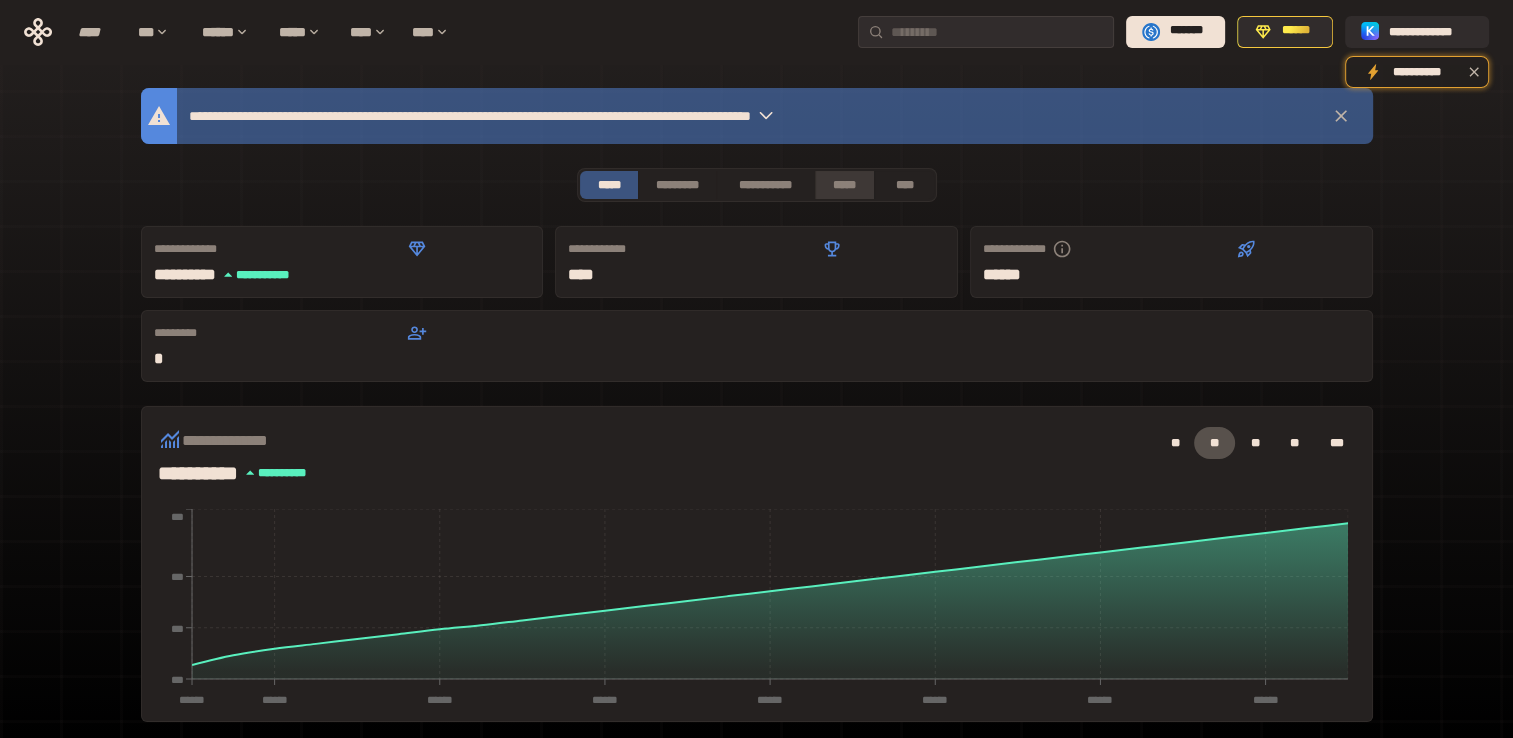 click on "*****" at bounding box center [845, 185] 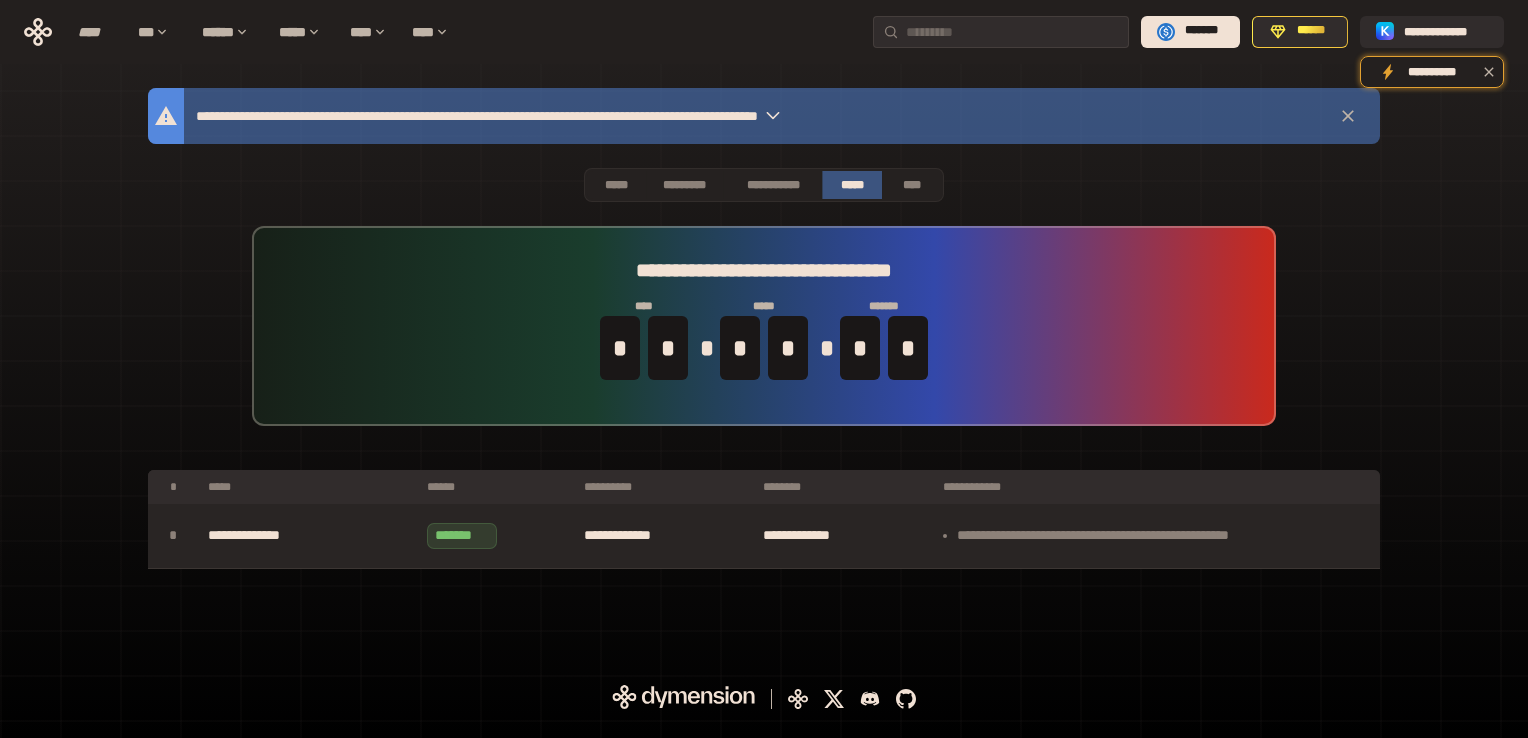 click on "**********" at bounding box center [307, 536] 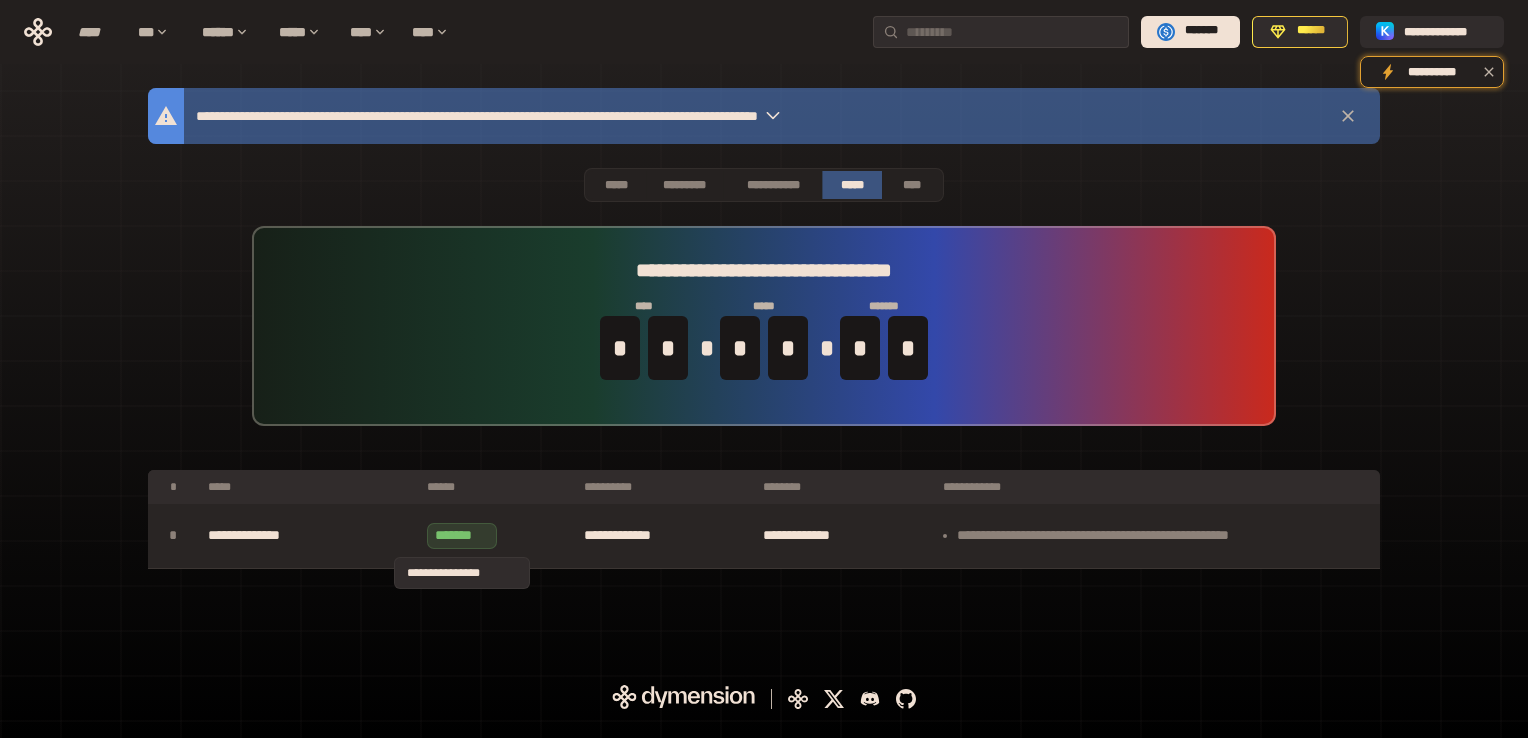 click on "*******" at bounding box center [462, 536] 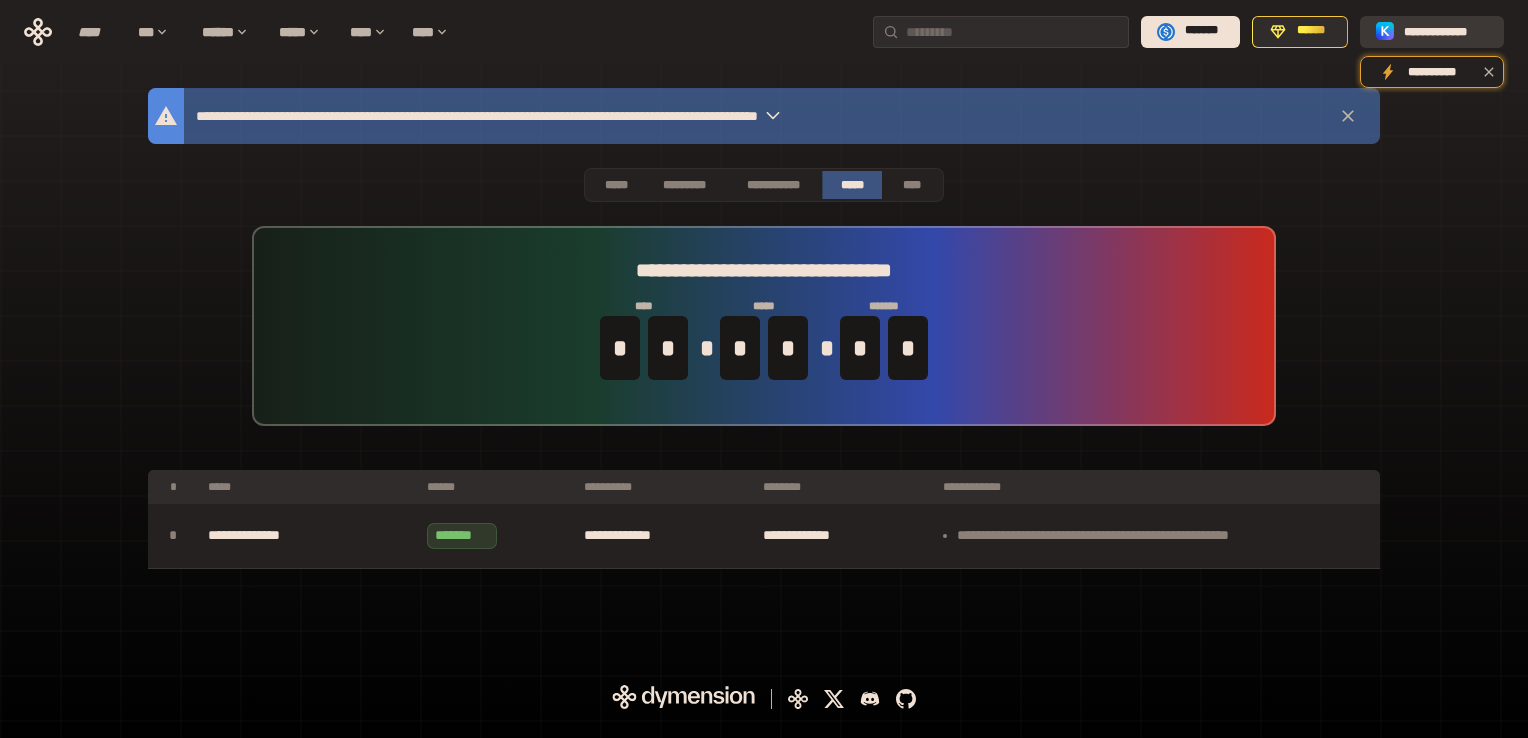 click on "**********" at bounding box center (1446, 31) 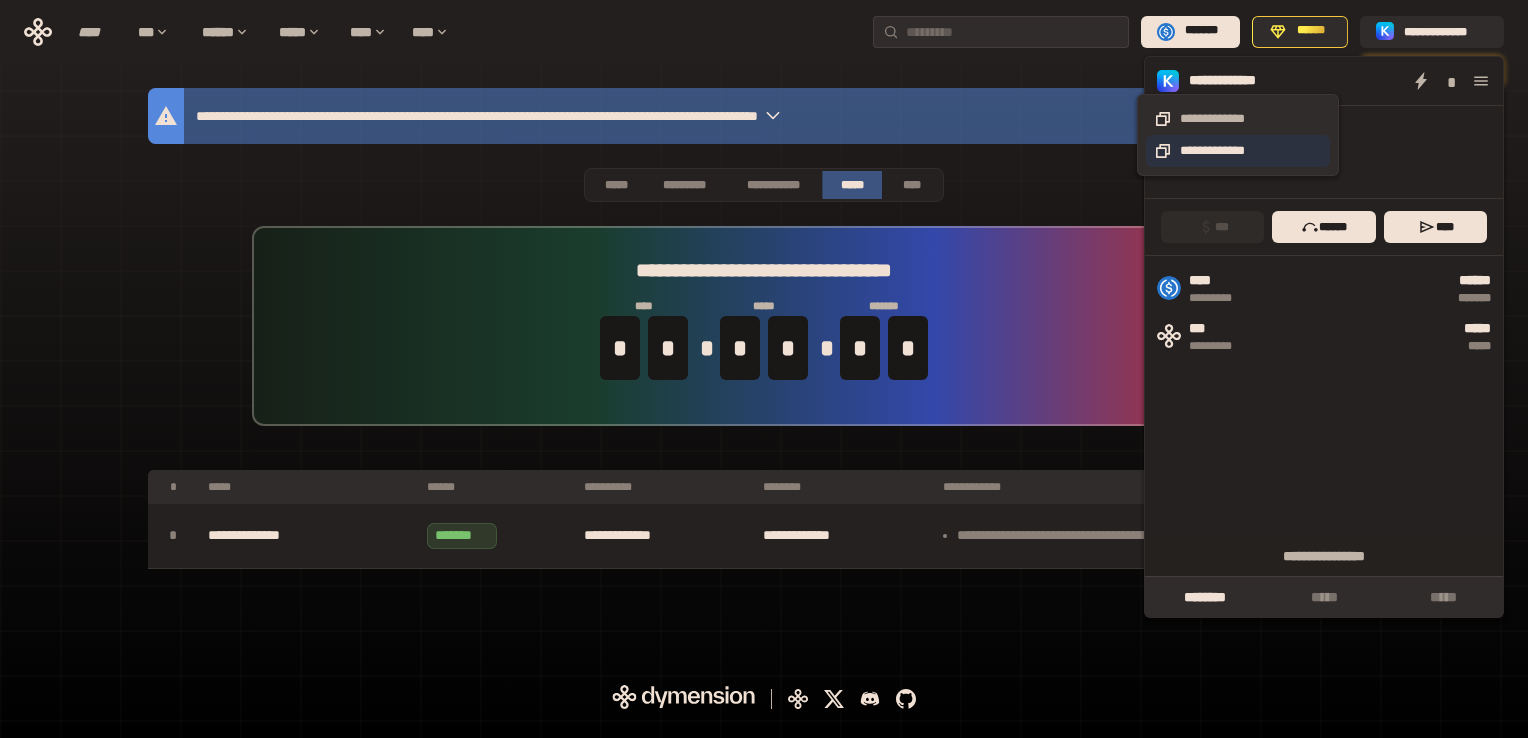click on "**********" at bounding box center [1238, 151] 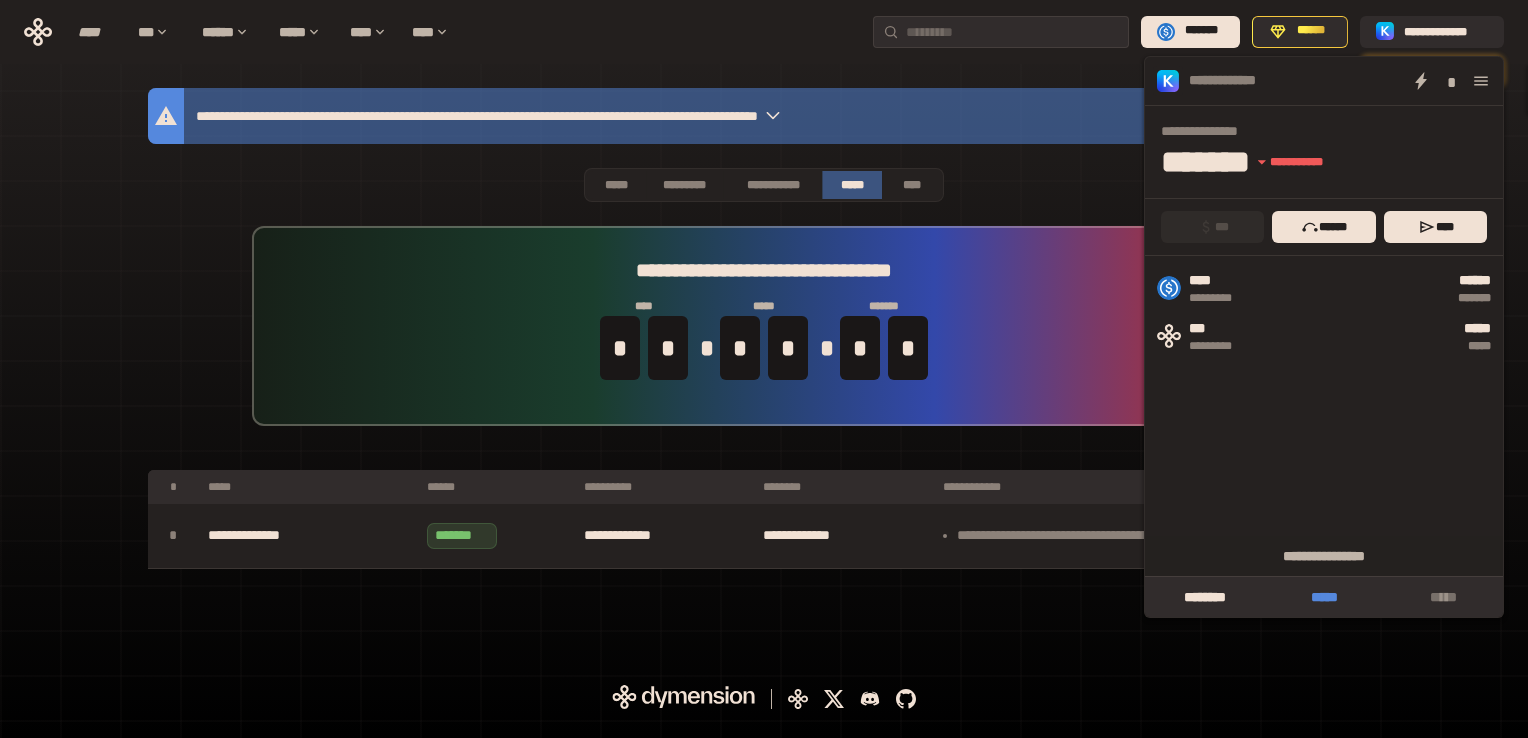 click on "*****" at bounding box center (1323, 597) 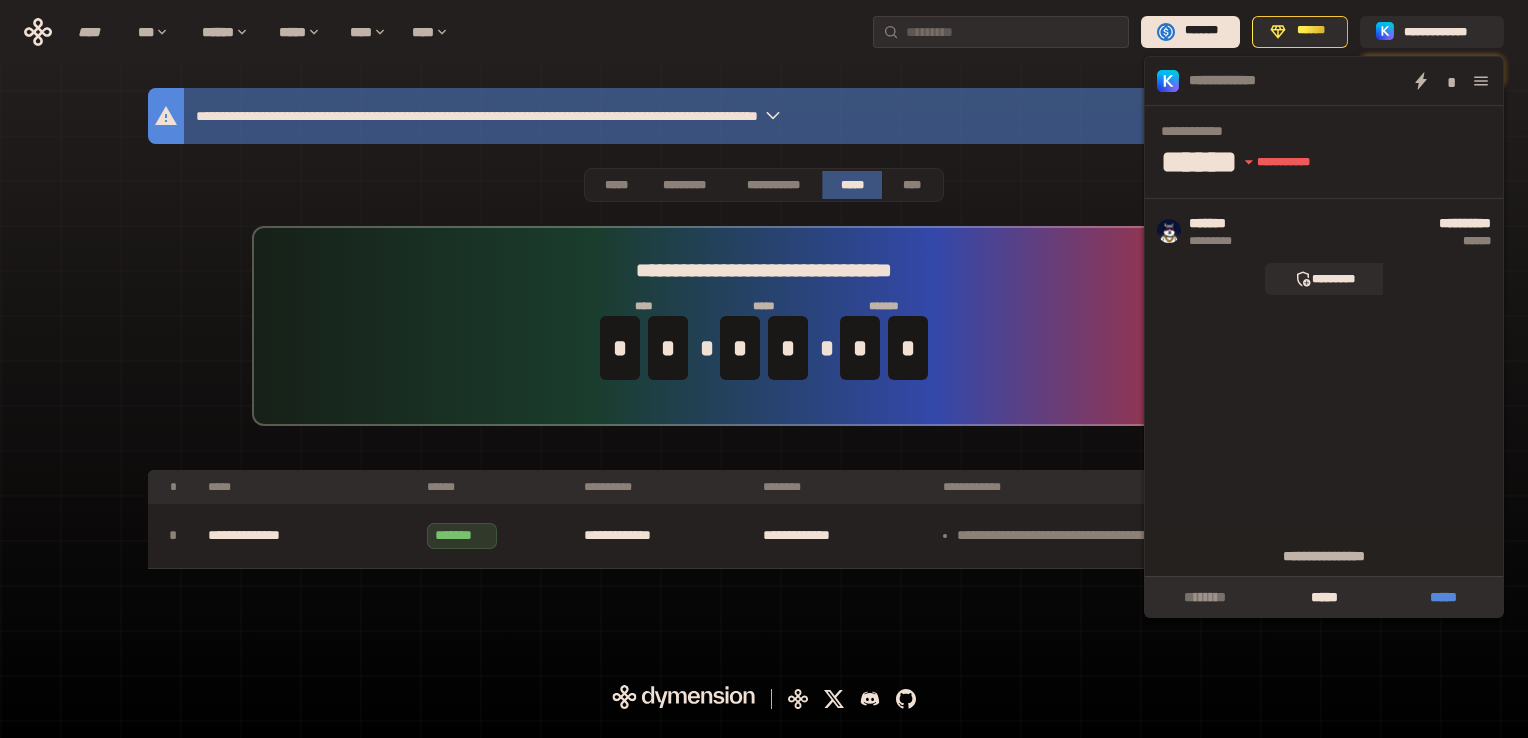 click on "*****" at bounding box center [1443, 597] 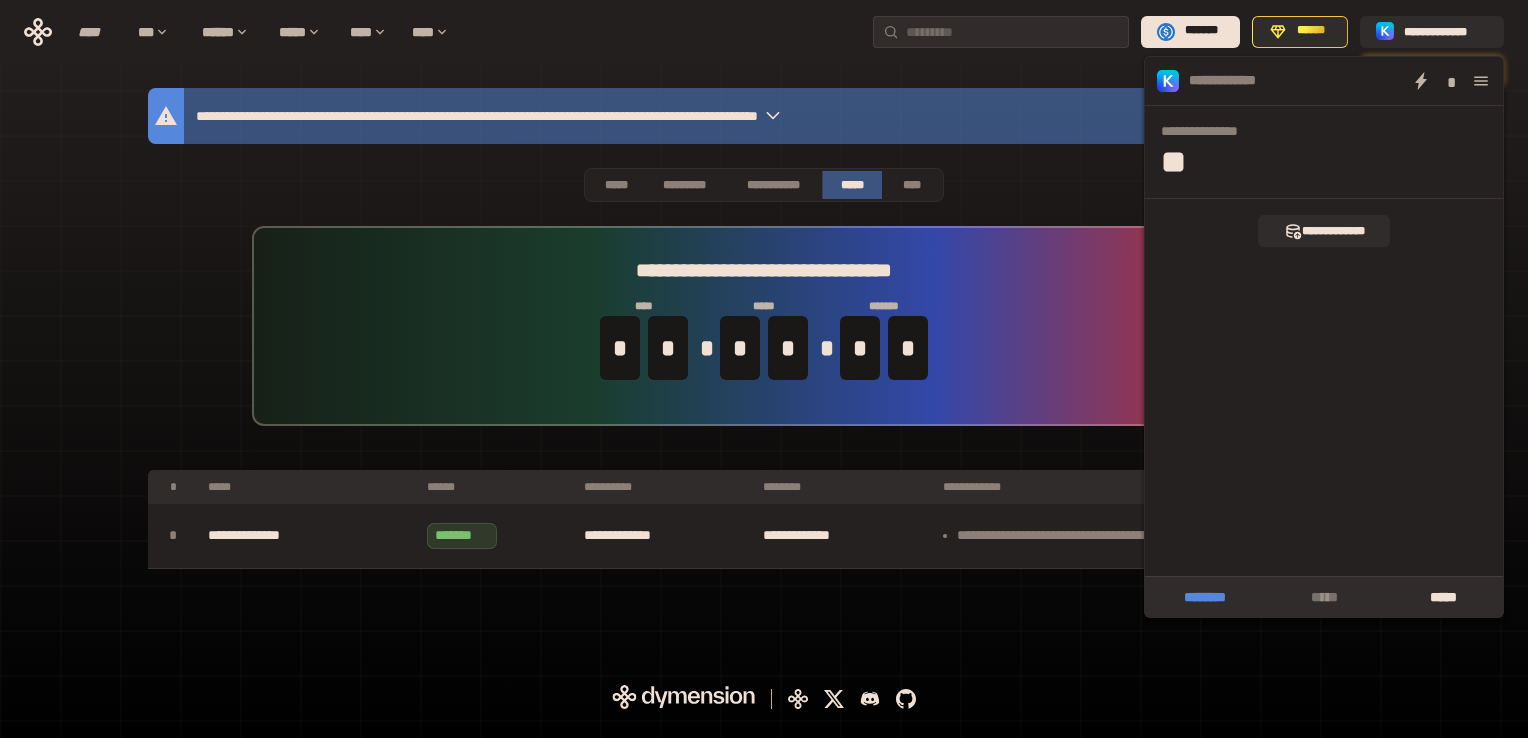 click on "********" at bounding box center [1204, 597] 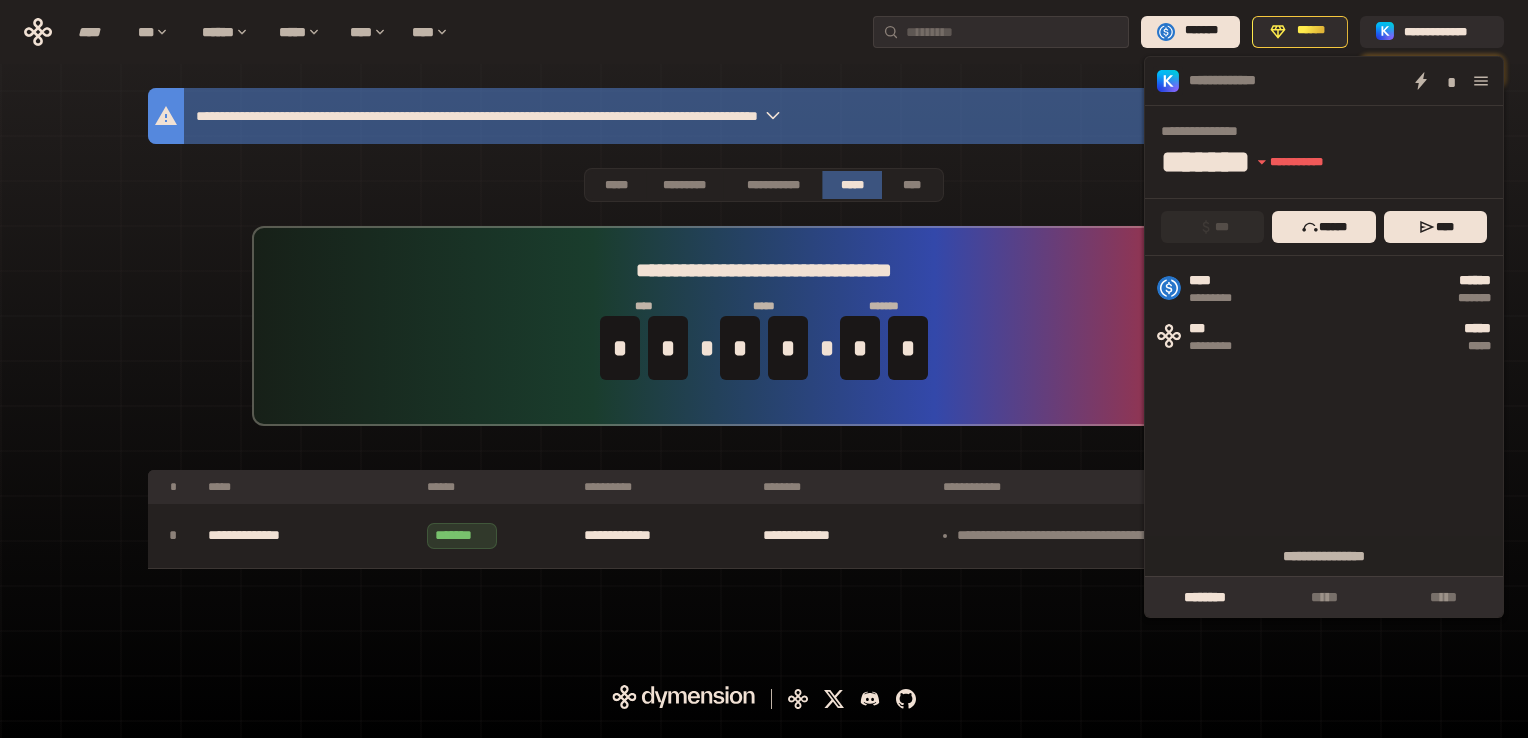 click 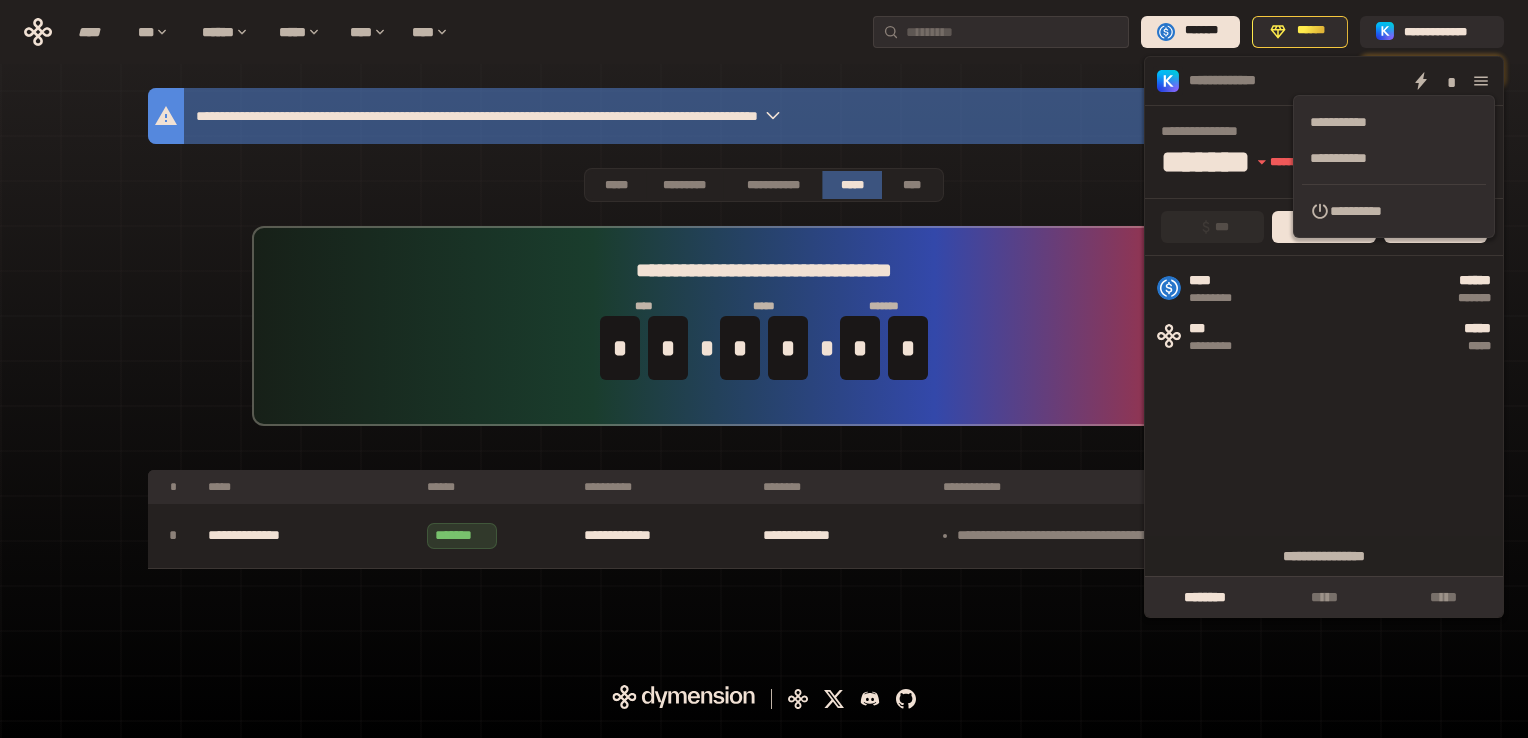 click on "**********" at bounding box center (764, 369) 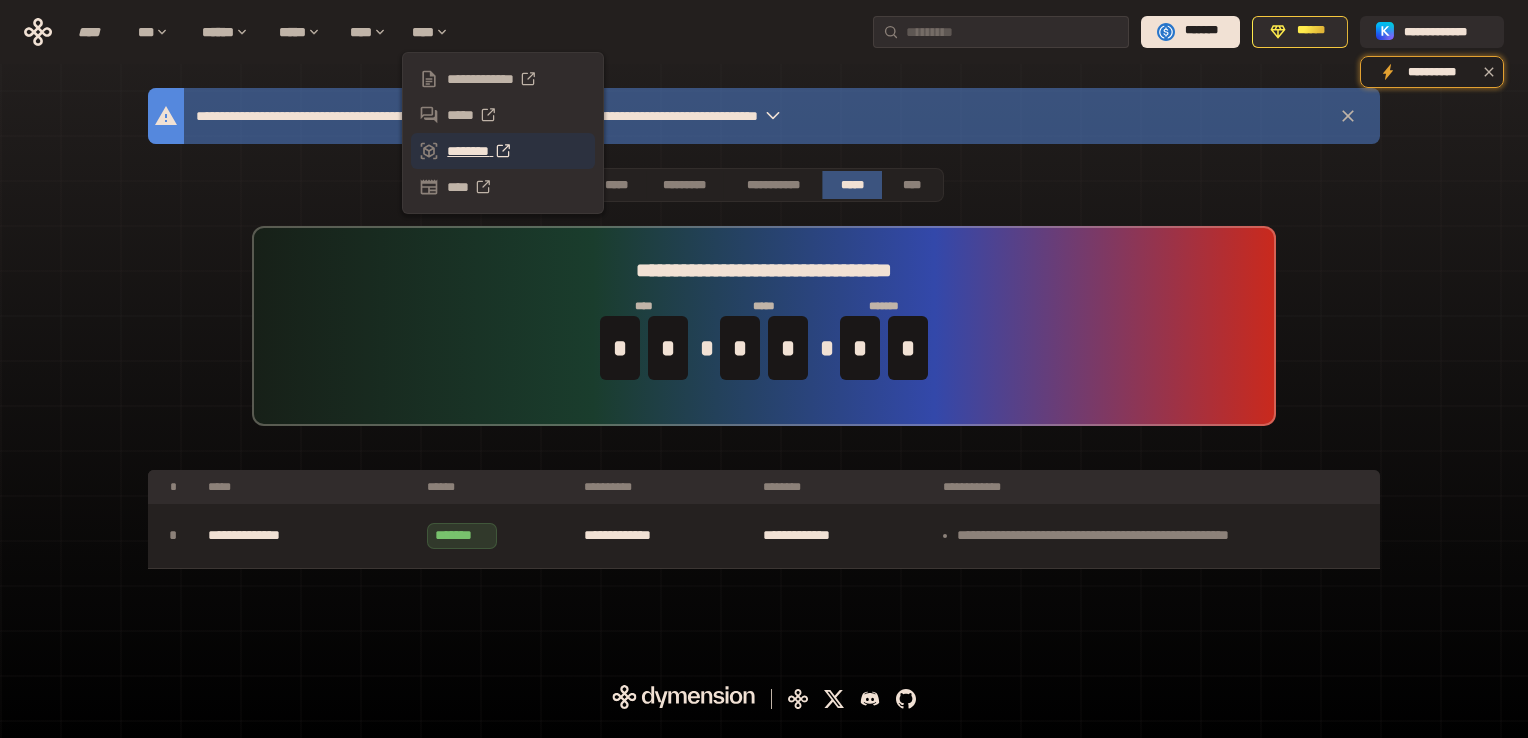 click on "********" at bounding box center [503, 151] 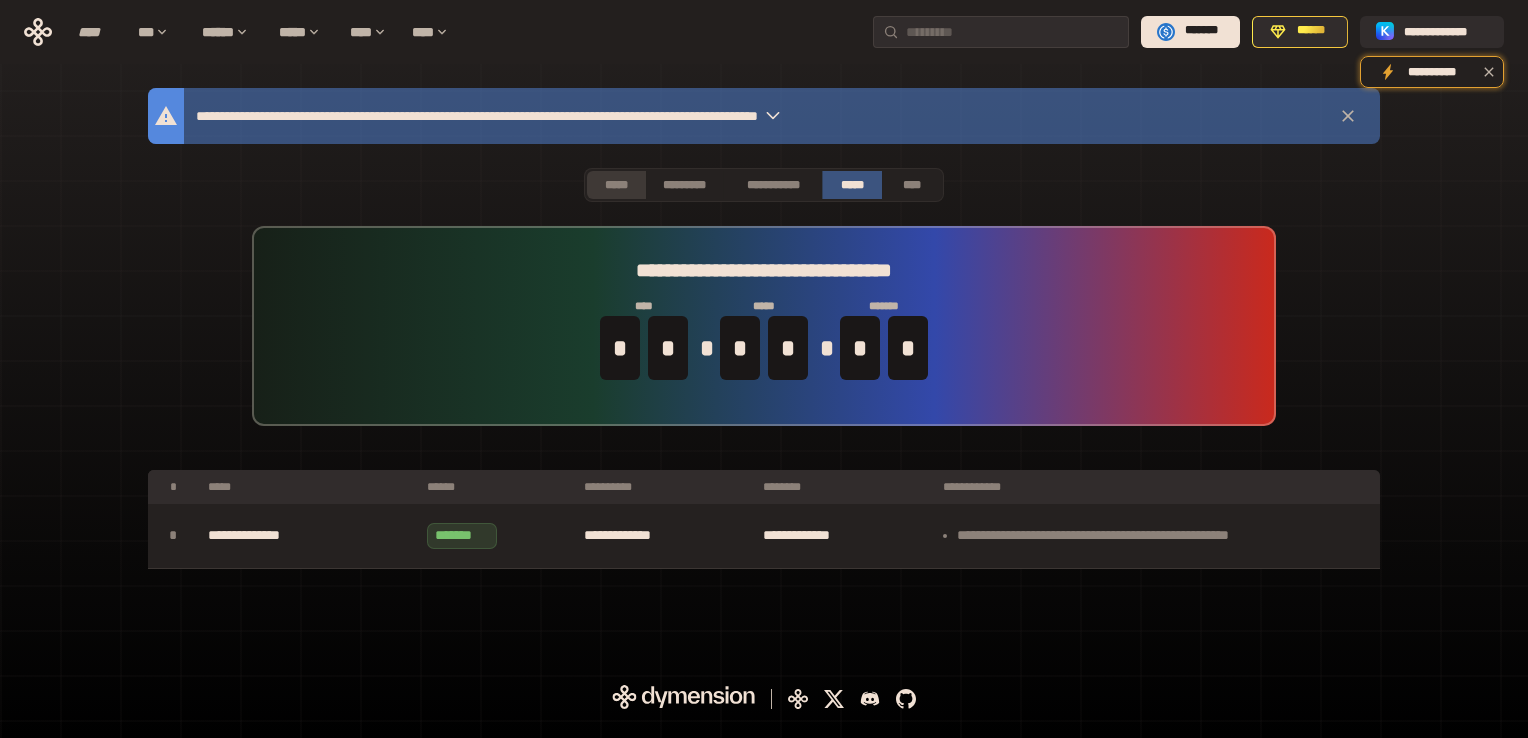 click on "*****" at bounding box center (616, 185) 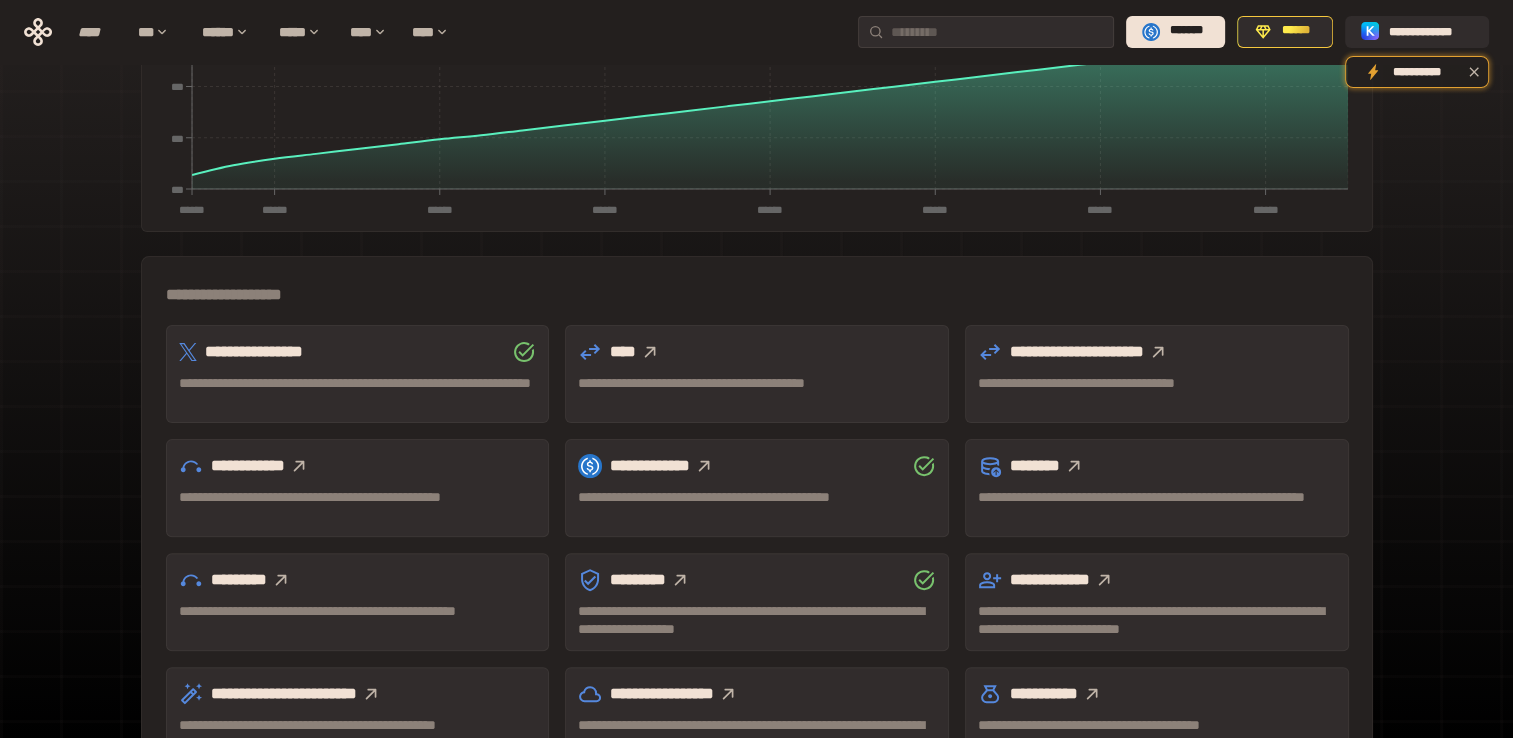 scroll, scrollTop: 546, scrollLeft: 0, axis: vertical 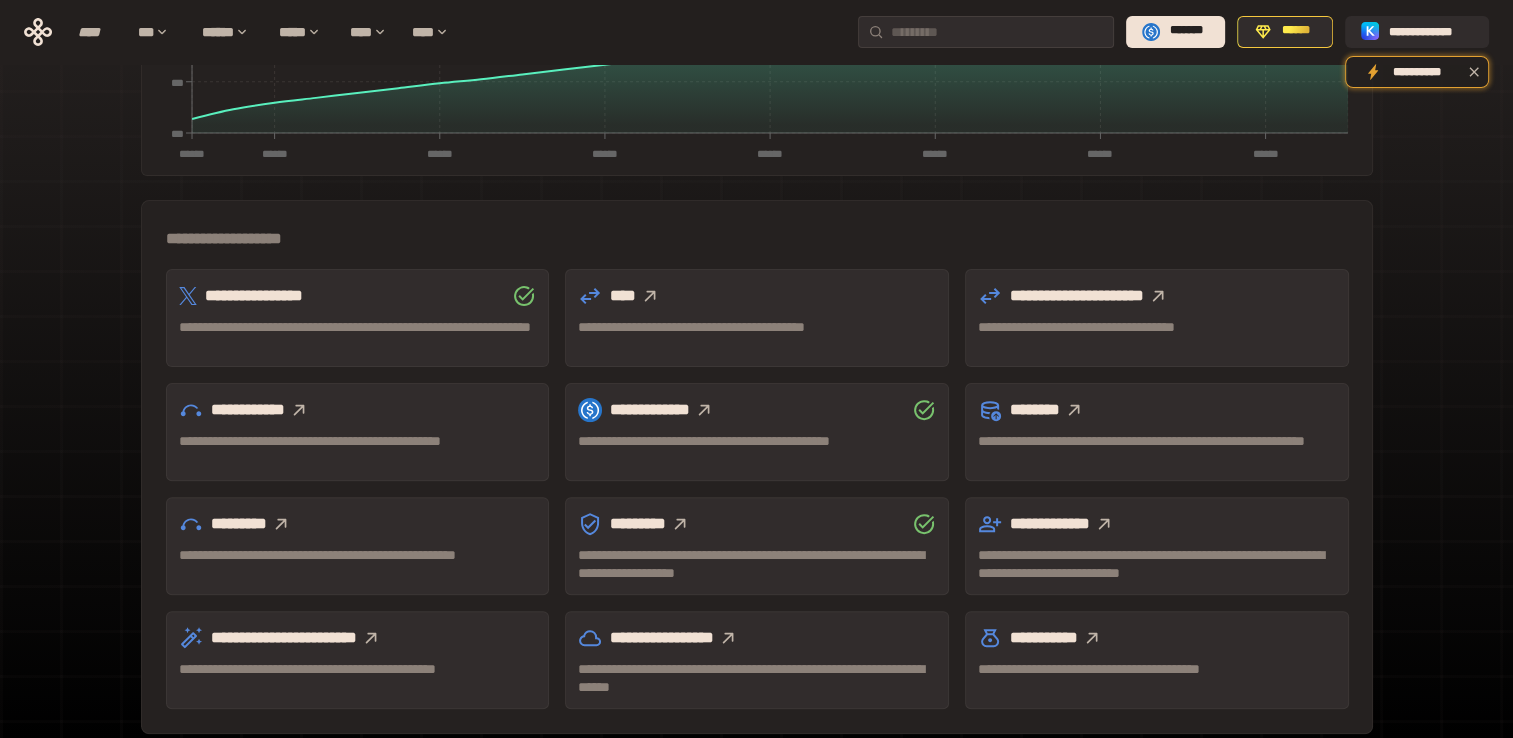 click 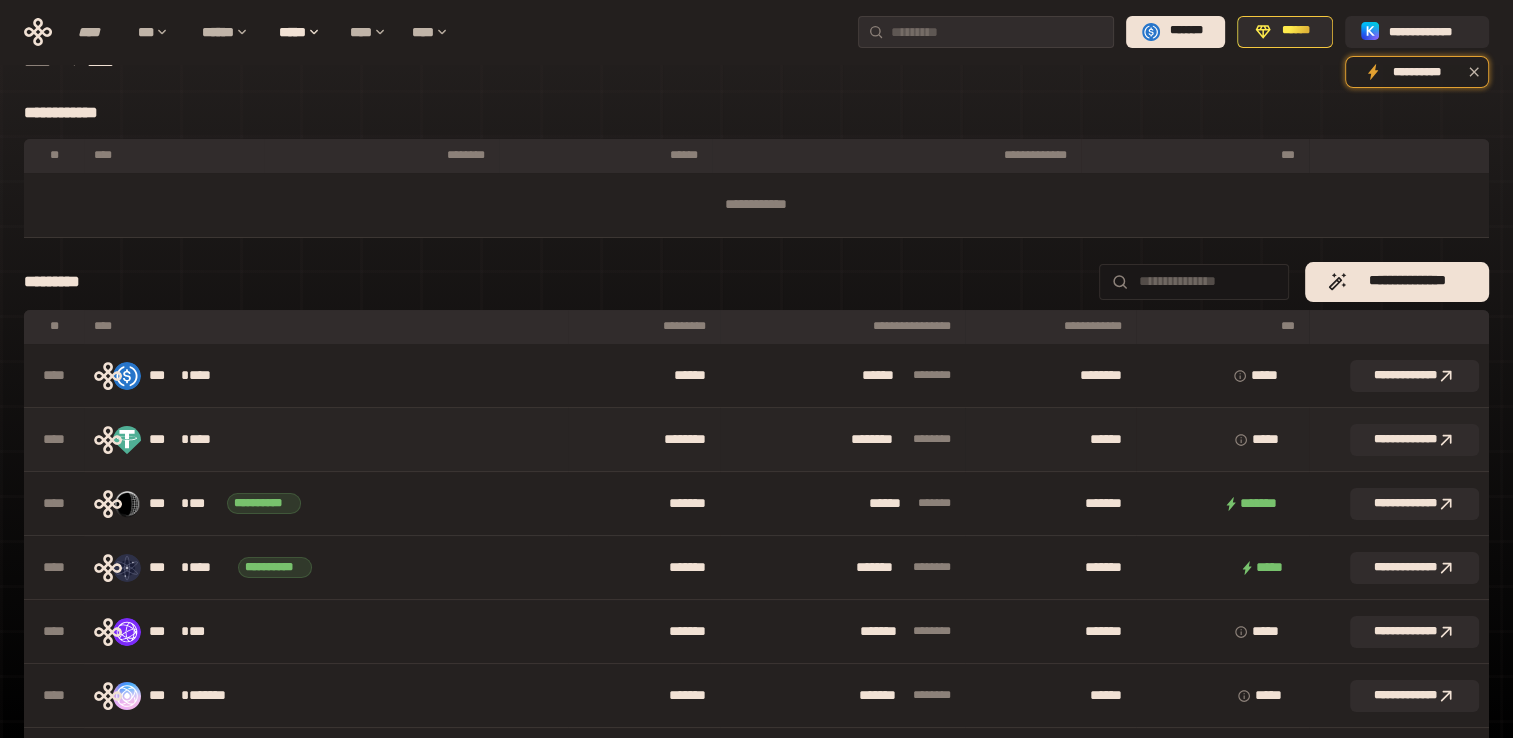 scroll, scrollTop: 0, scrollLeft: 0, axis: both 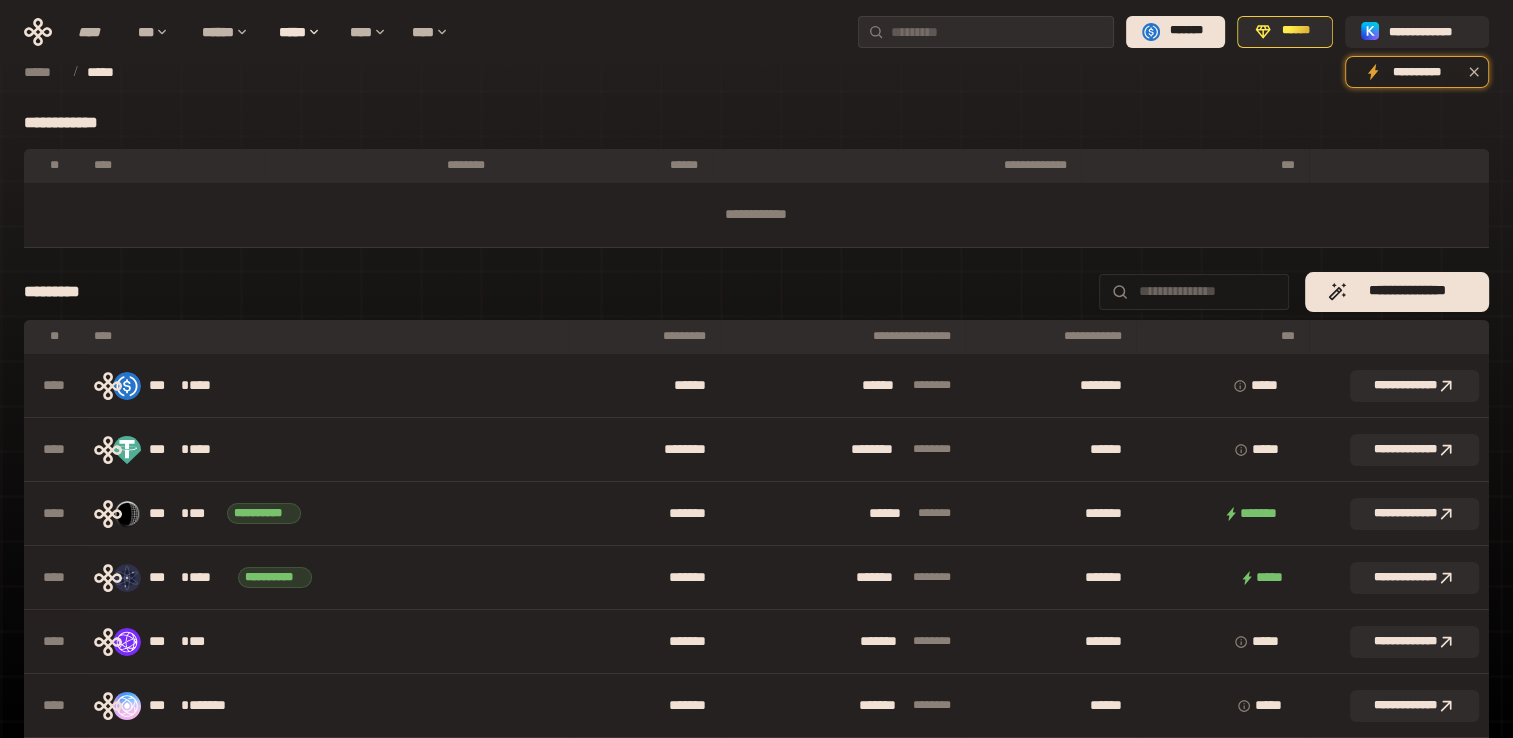 click on "***" at bounding box center [1222, 337] 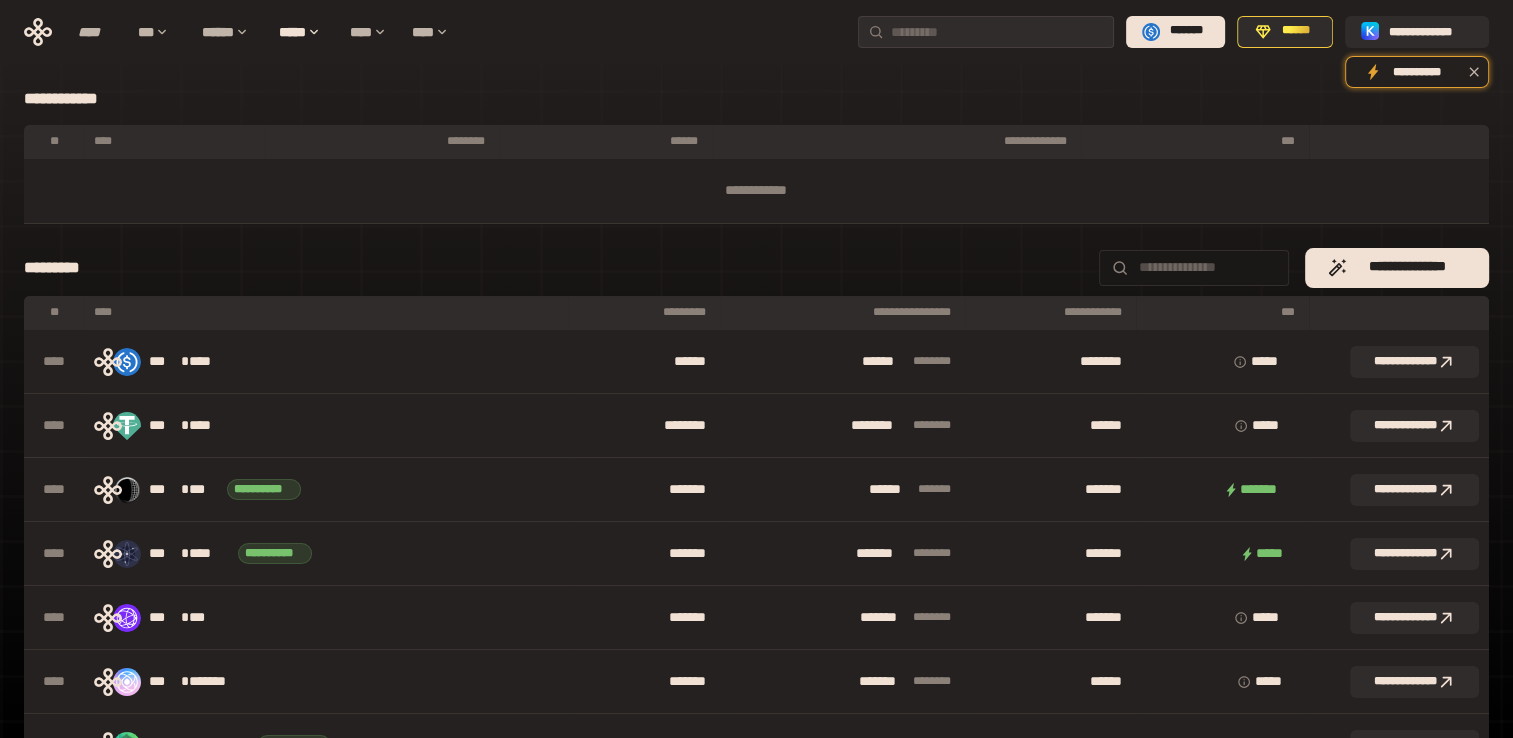 scroll, scrollTop: 0, scrollLeft: 0, axis: both 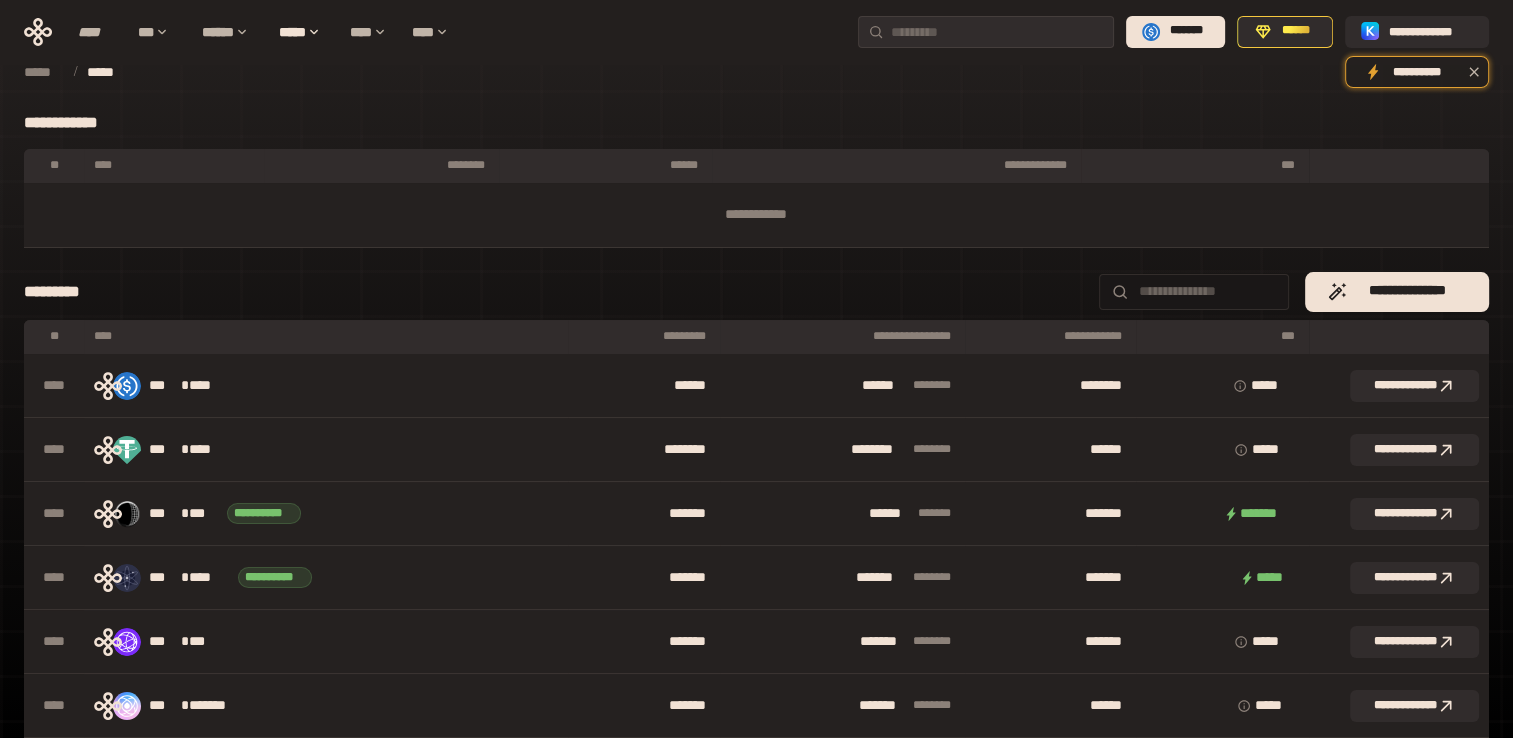 click on "*********" at bounding box center (644, 336) 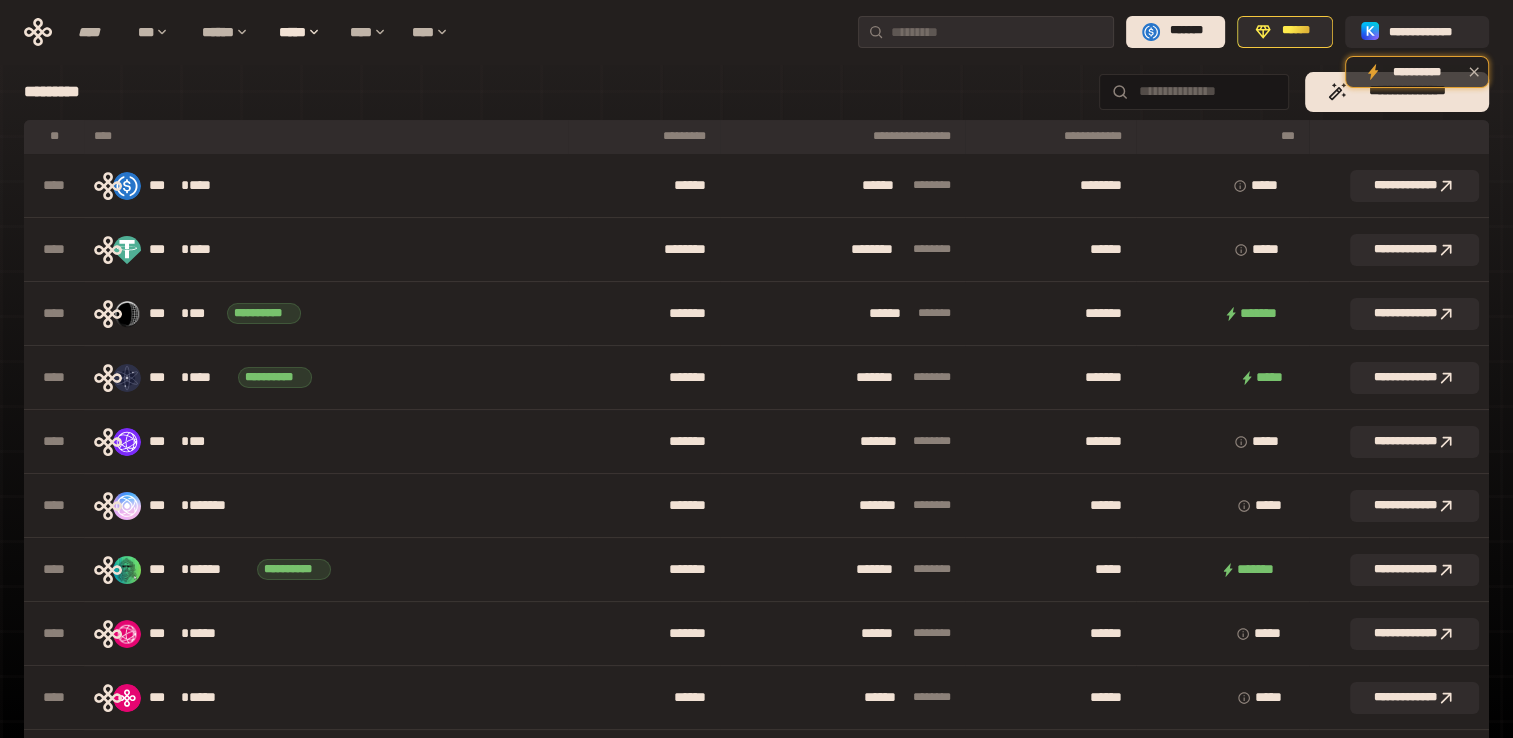 scroll, scrollTop: 0, scrollLeft: 0, axis: both 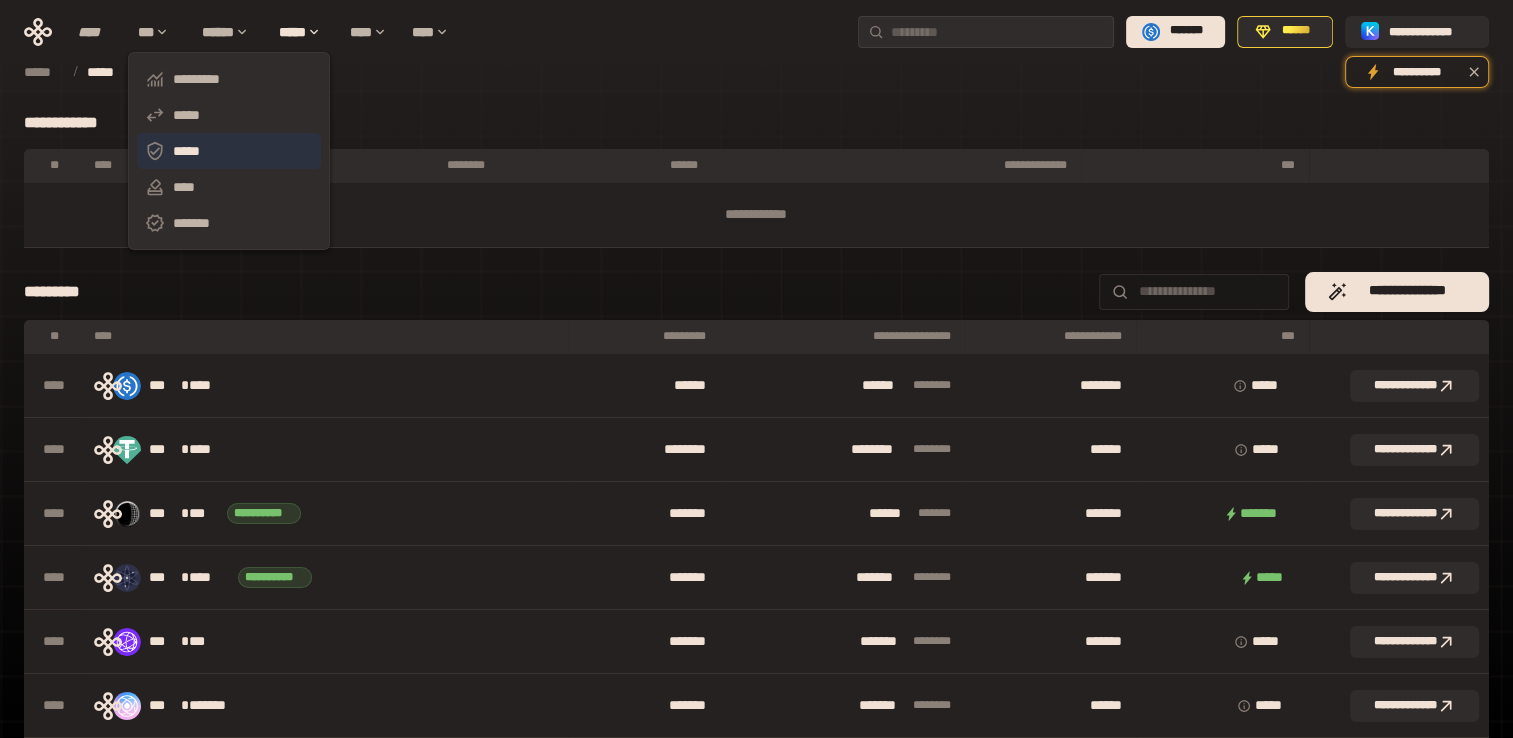 click on "*****" at bounding box center [229, 151] 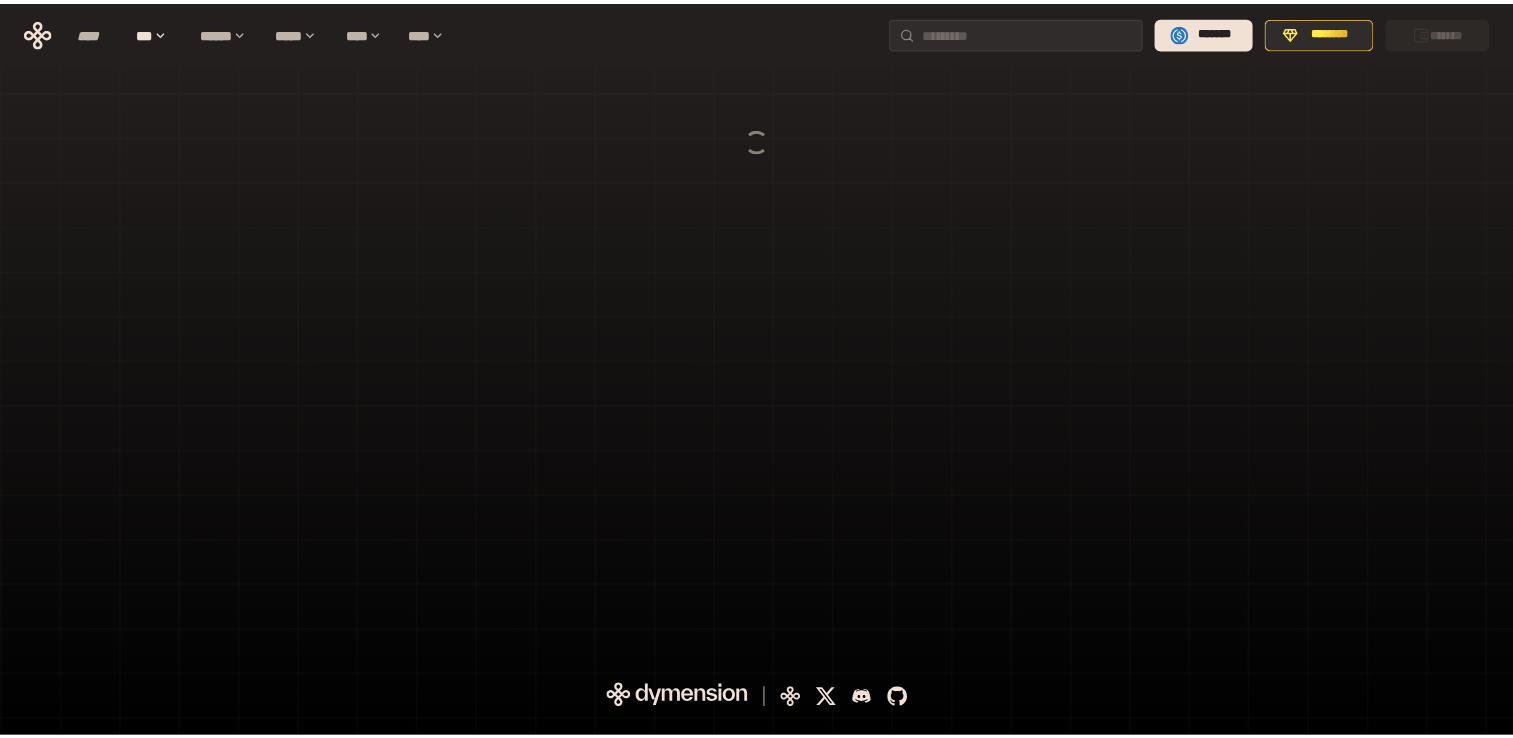 scroll, scrollTop: 0, scrollLeft: 0, axis: both 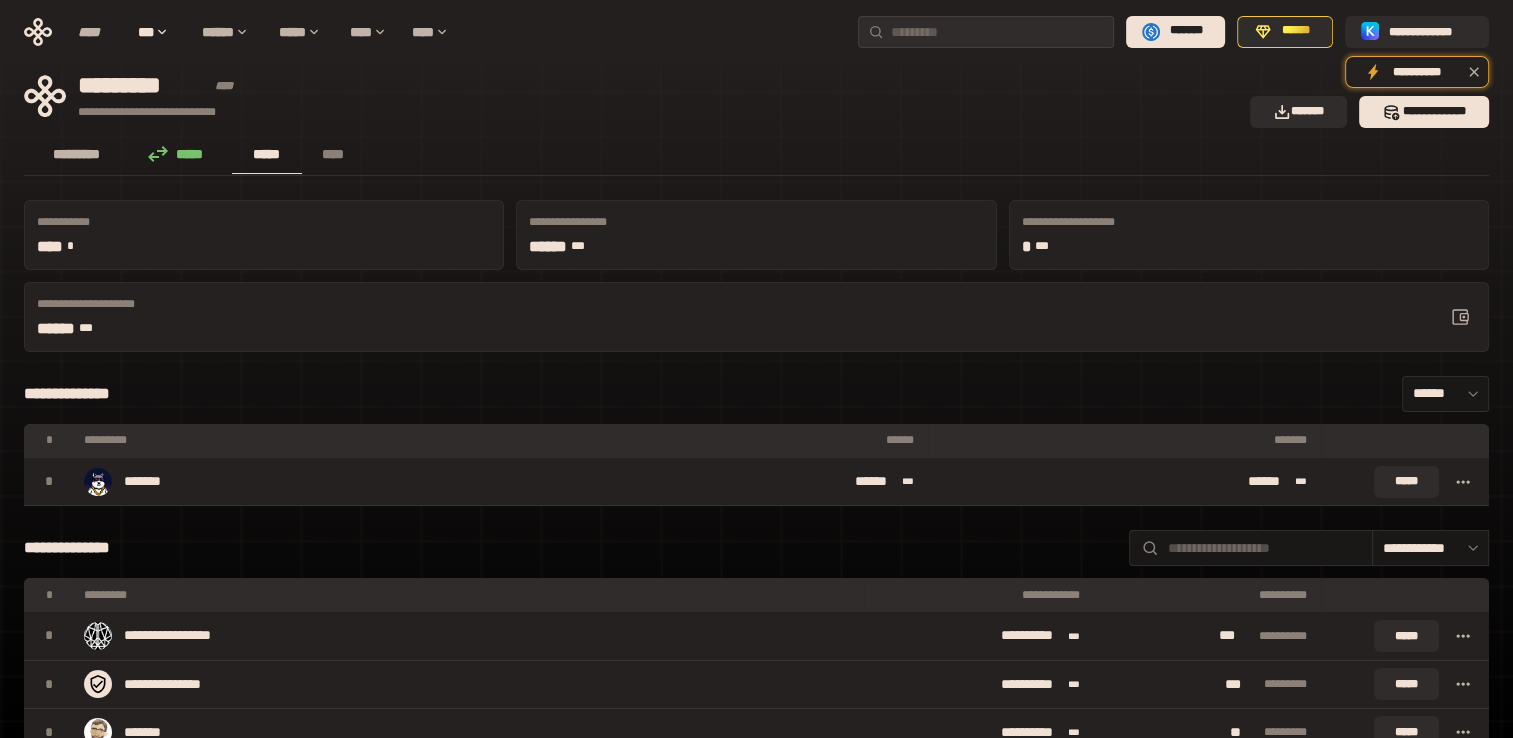 click on "*********" at bounding box center (77, 154) 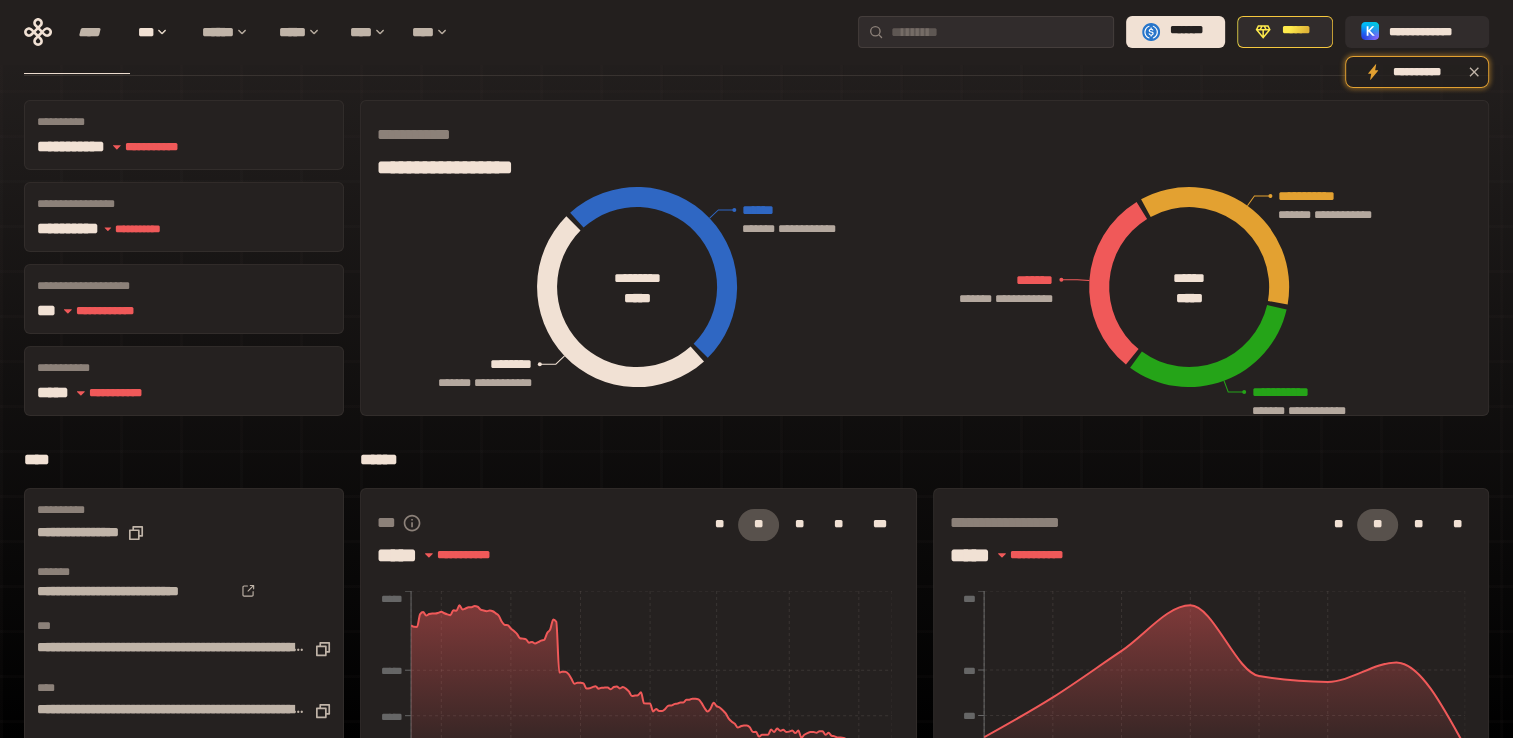scroll, scrollTop: 0, scrollLeft: 0, axis: both 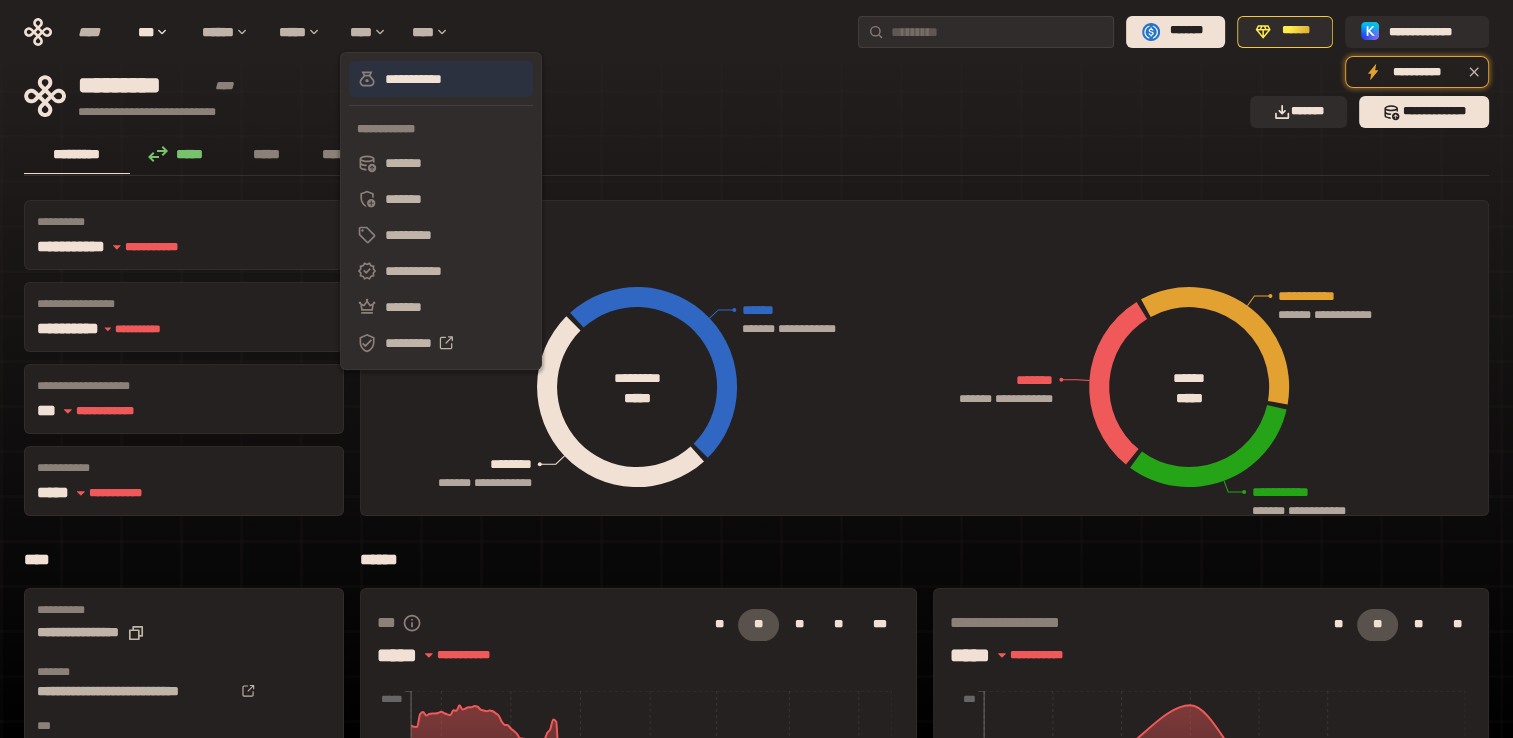 click on "**********" at bounding box center (441, 79) 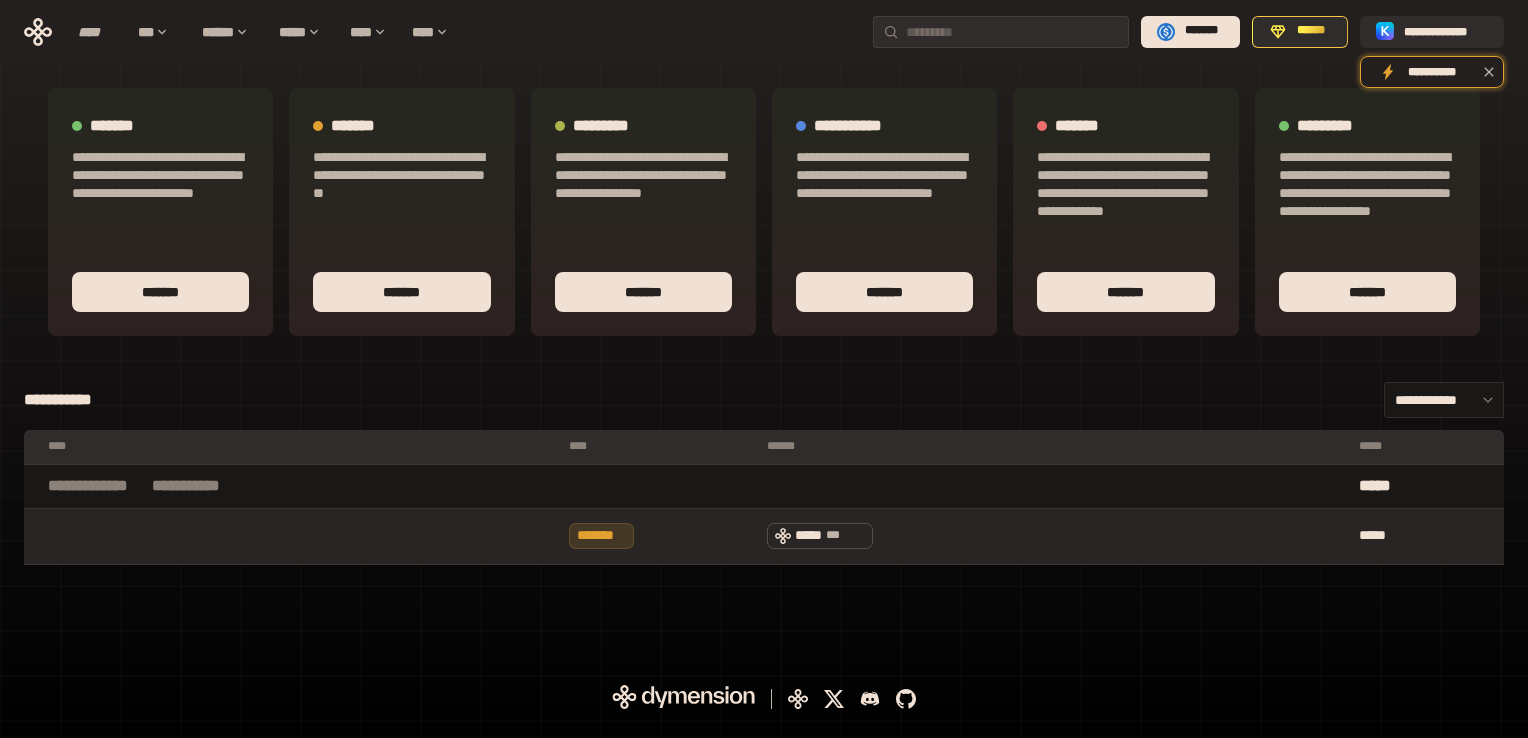 click on "*****   ***" at bounding box center (1053, 536) 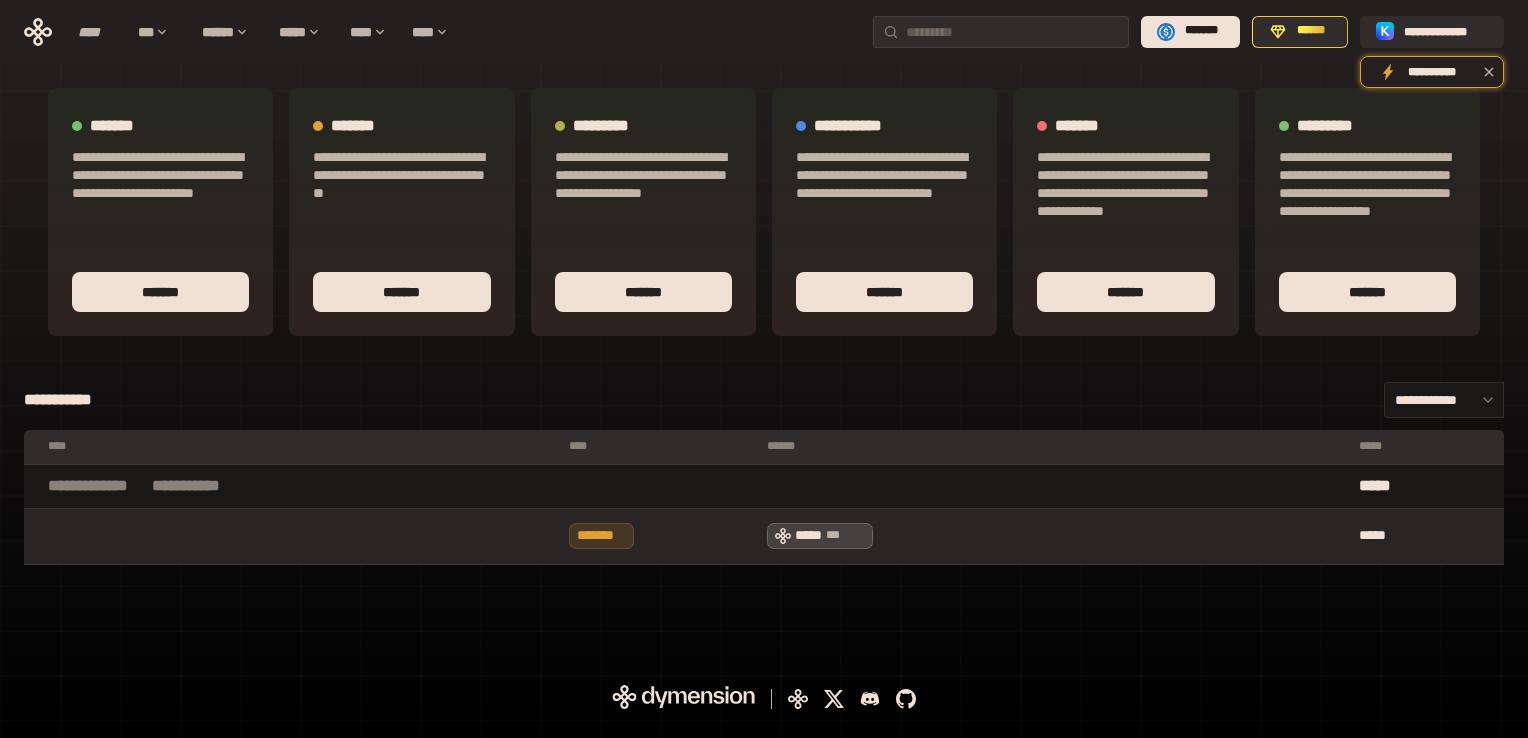 click on "*****   ***" at bounding box center [820, 536] 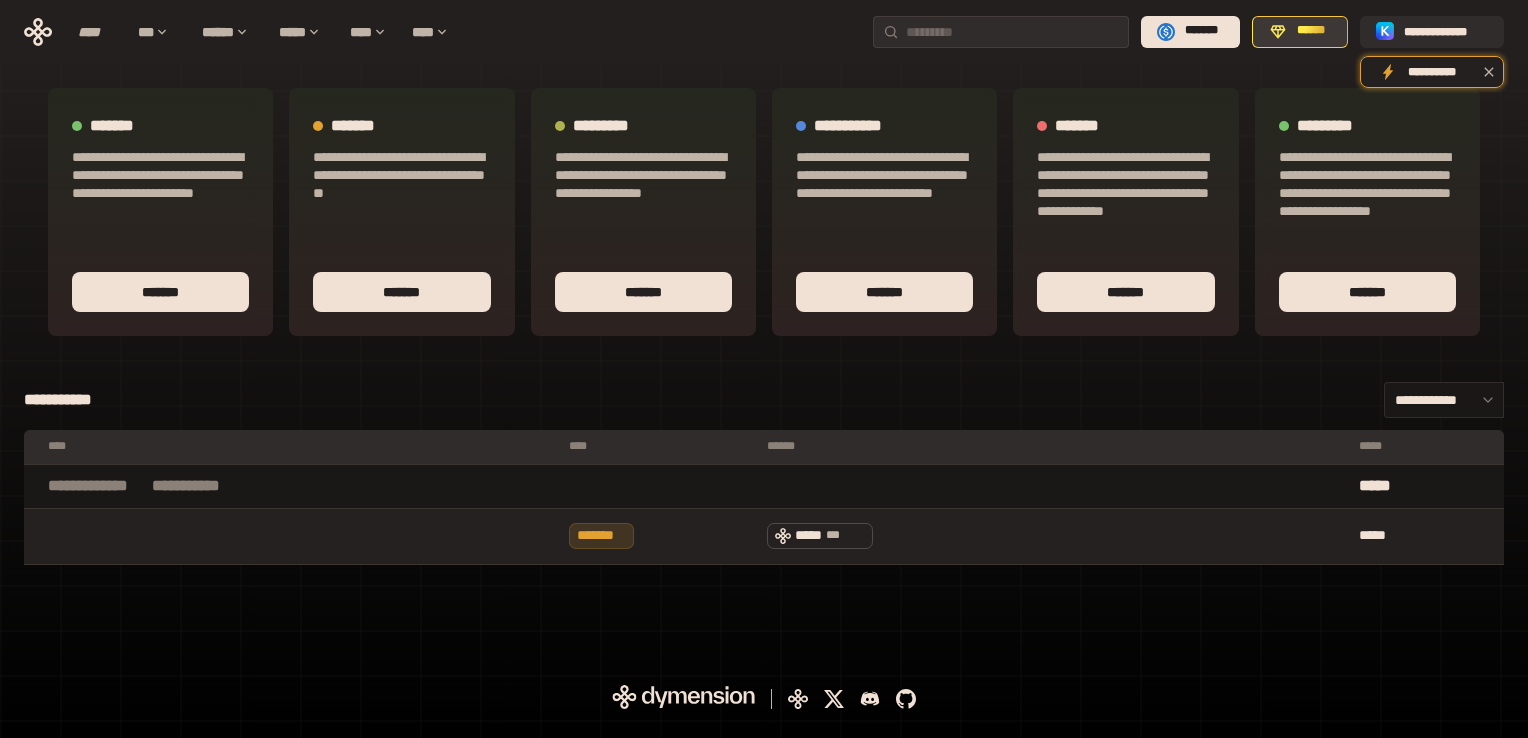 click on "******" at bounding box center [1300, 32] 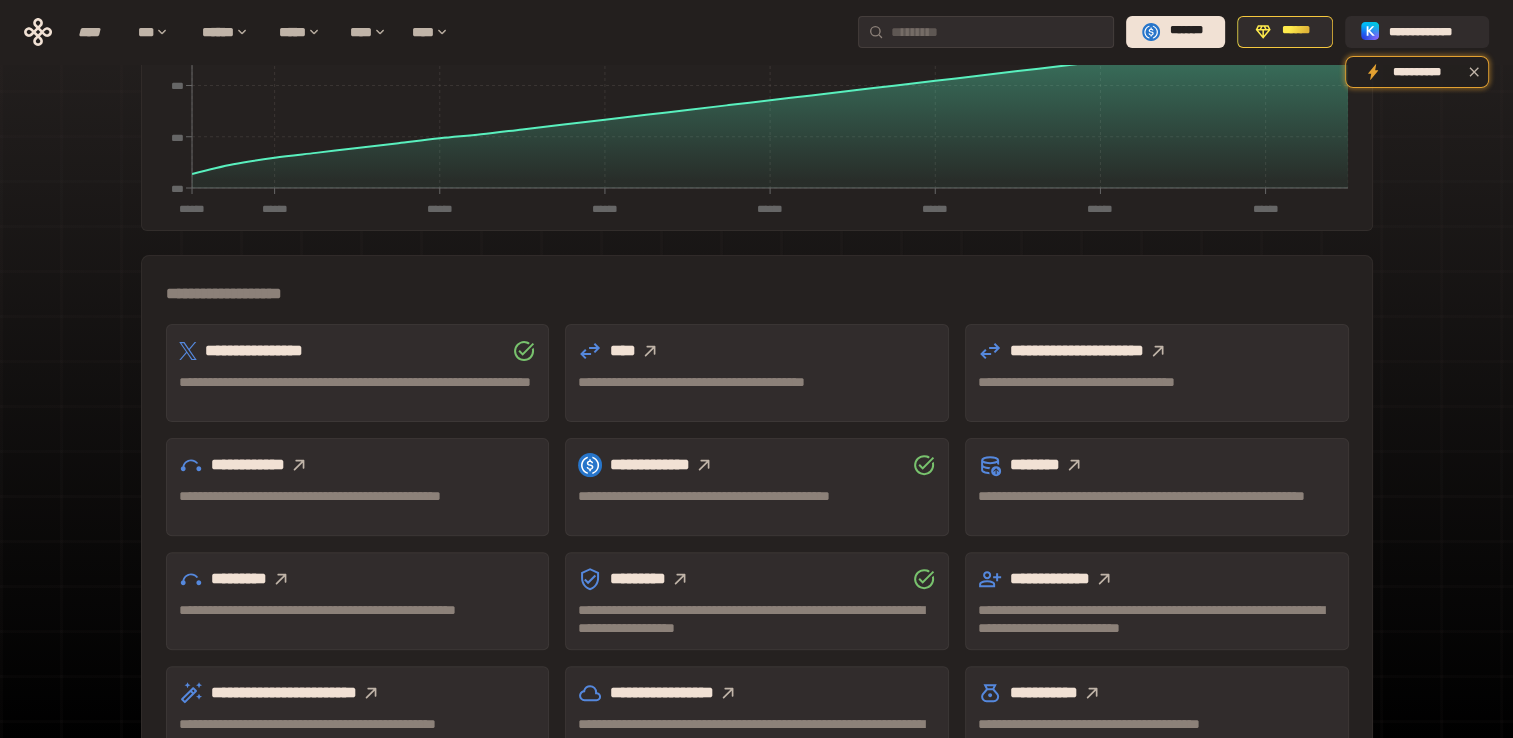 scroll, scrollTop: 546, scrollLeft: 0, axis: vertical 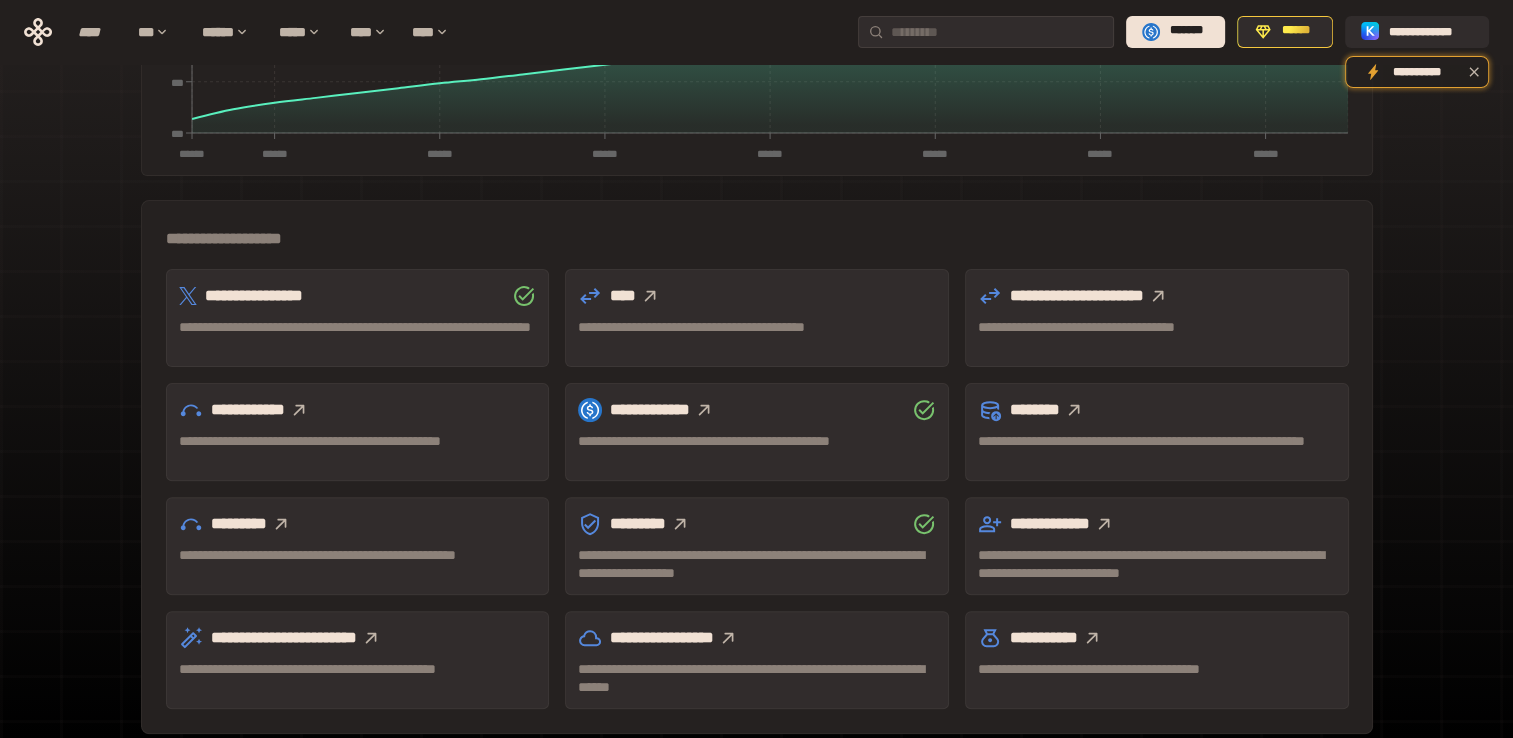 click 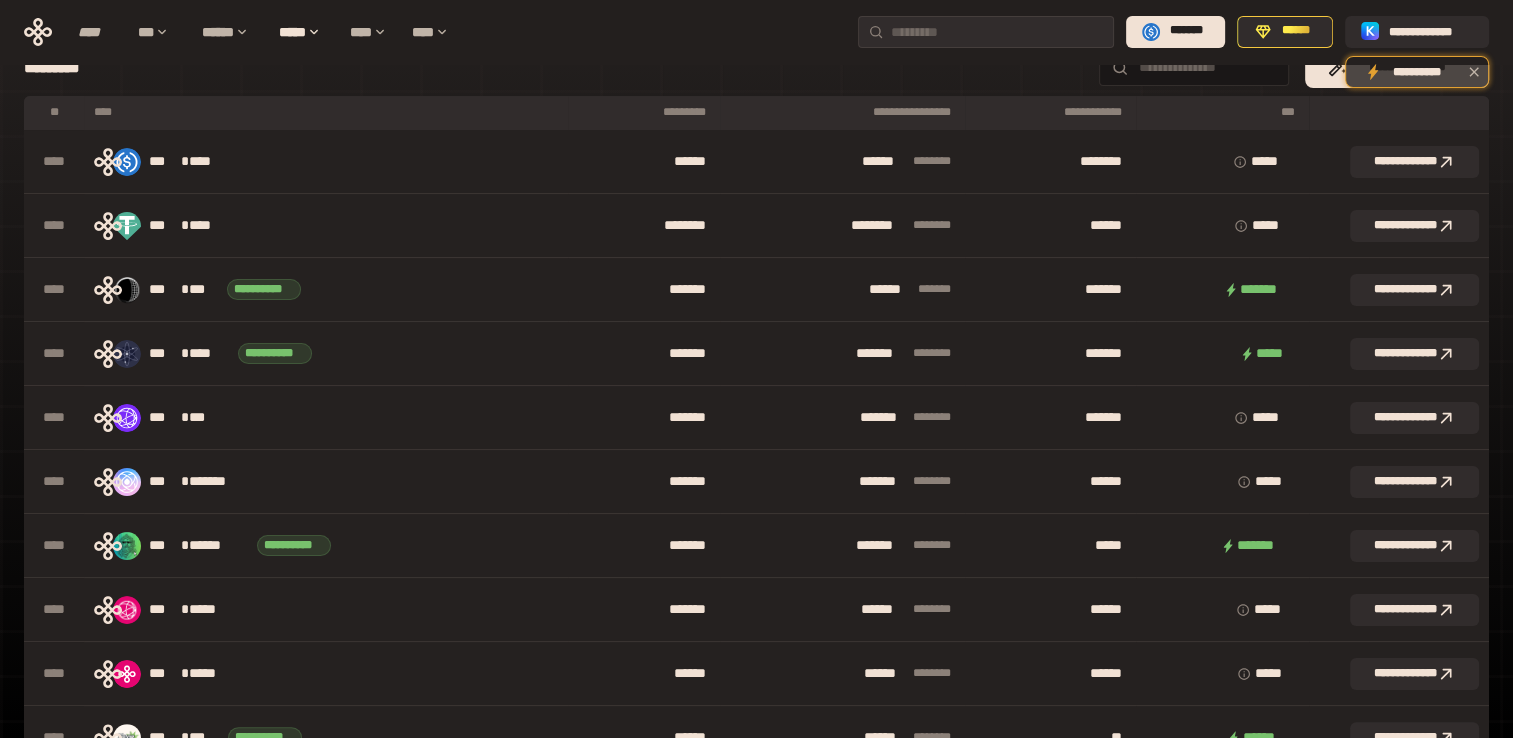 scroll, scrollTop: 0, scrollLeft: 0, axis: both 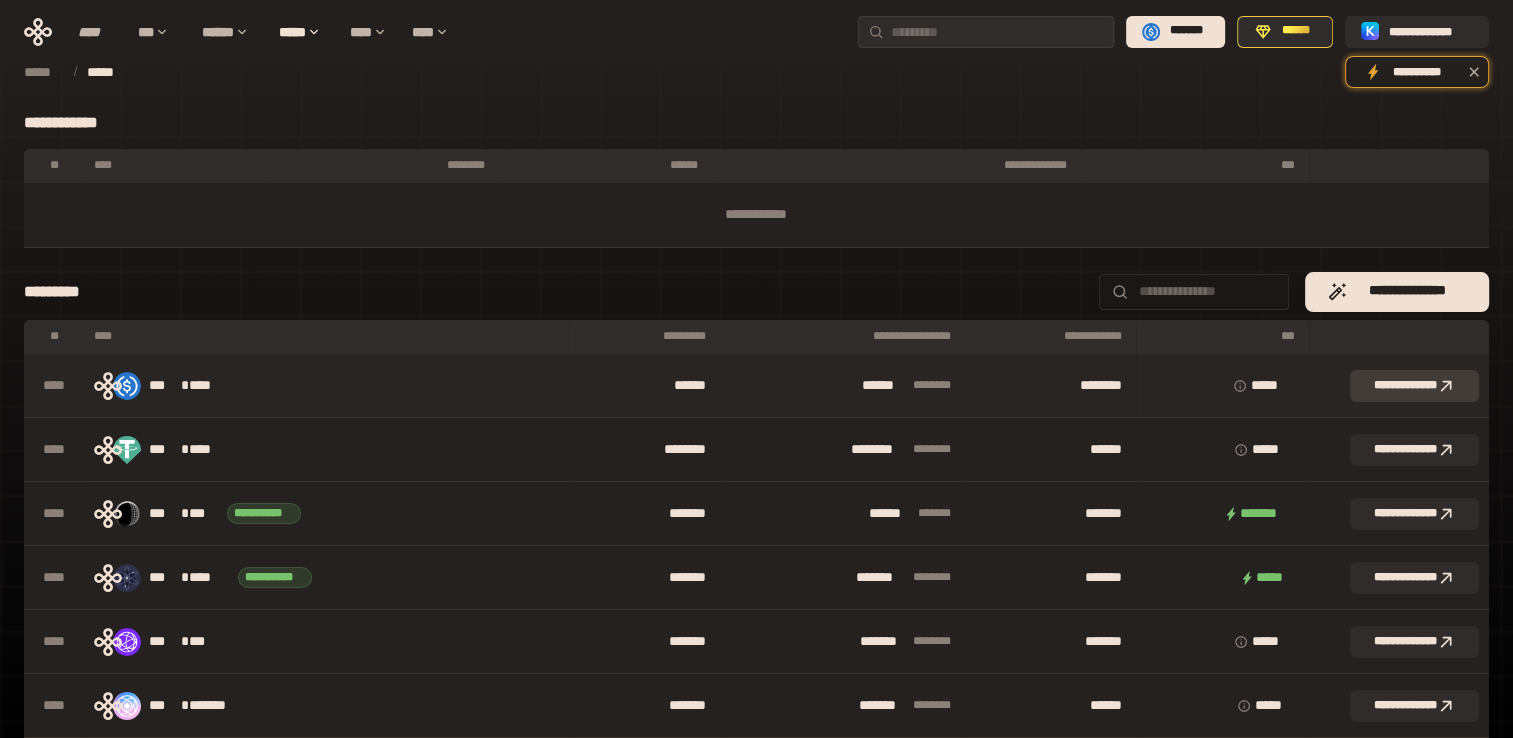 click on "**********" at bounding box center (1414, 386) 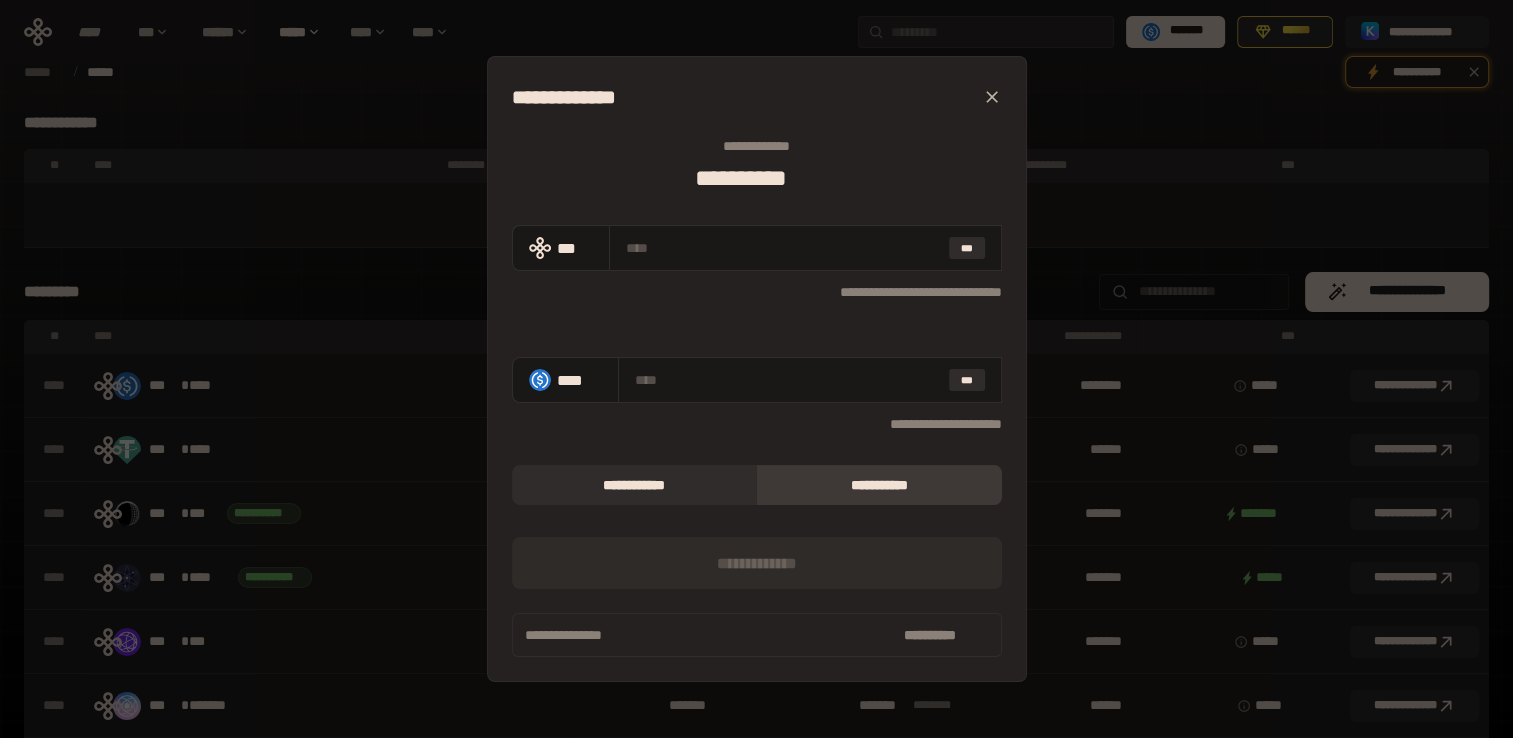 click on "**********" at bounding box center (879, 485) 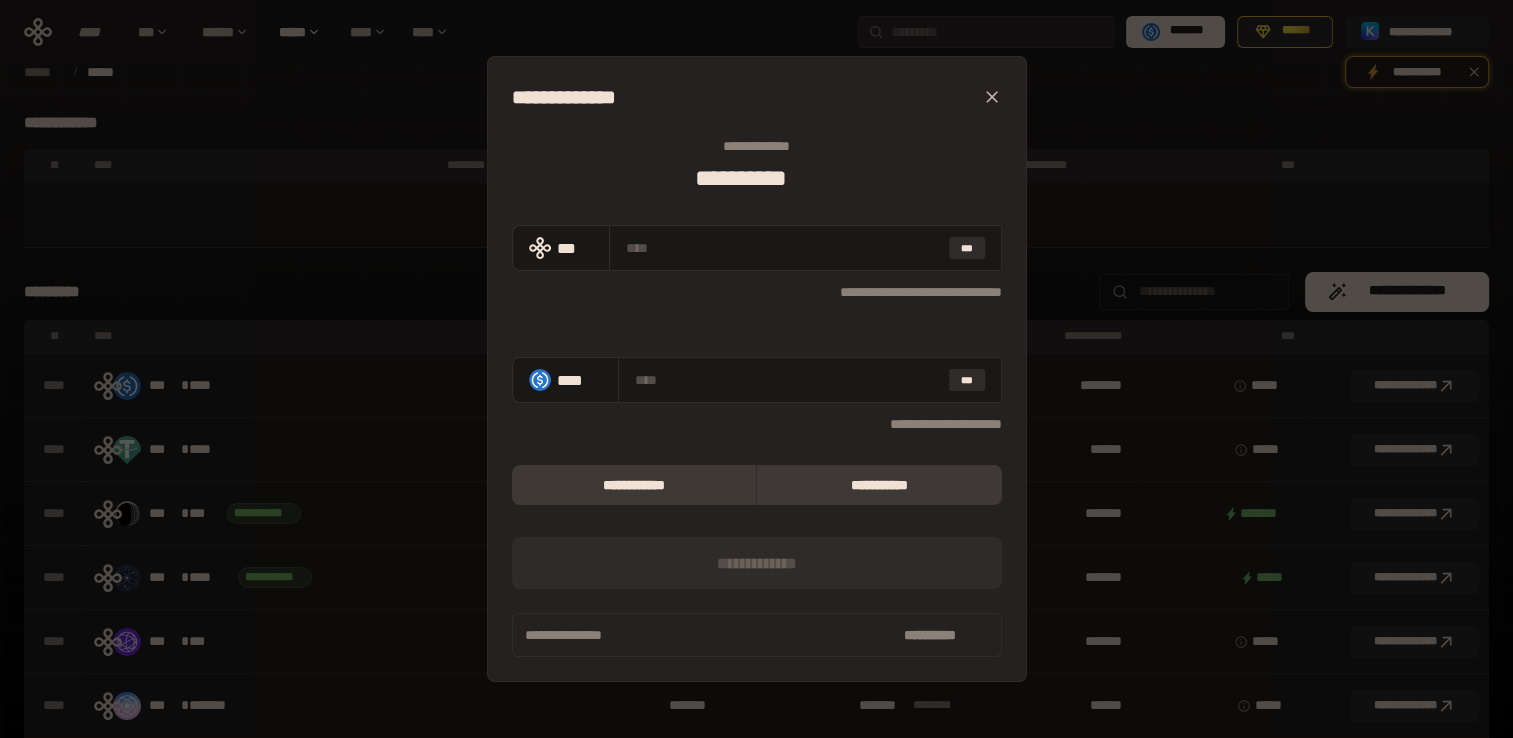 click on "**********" at bounding box center (634, 485) 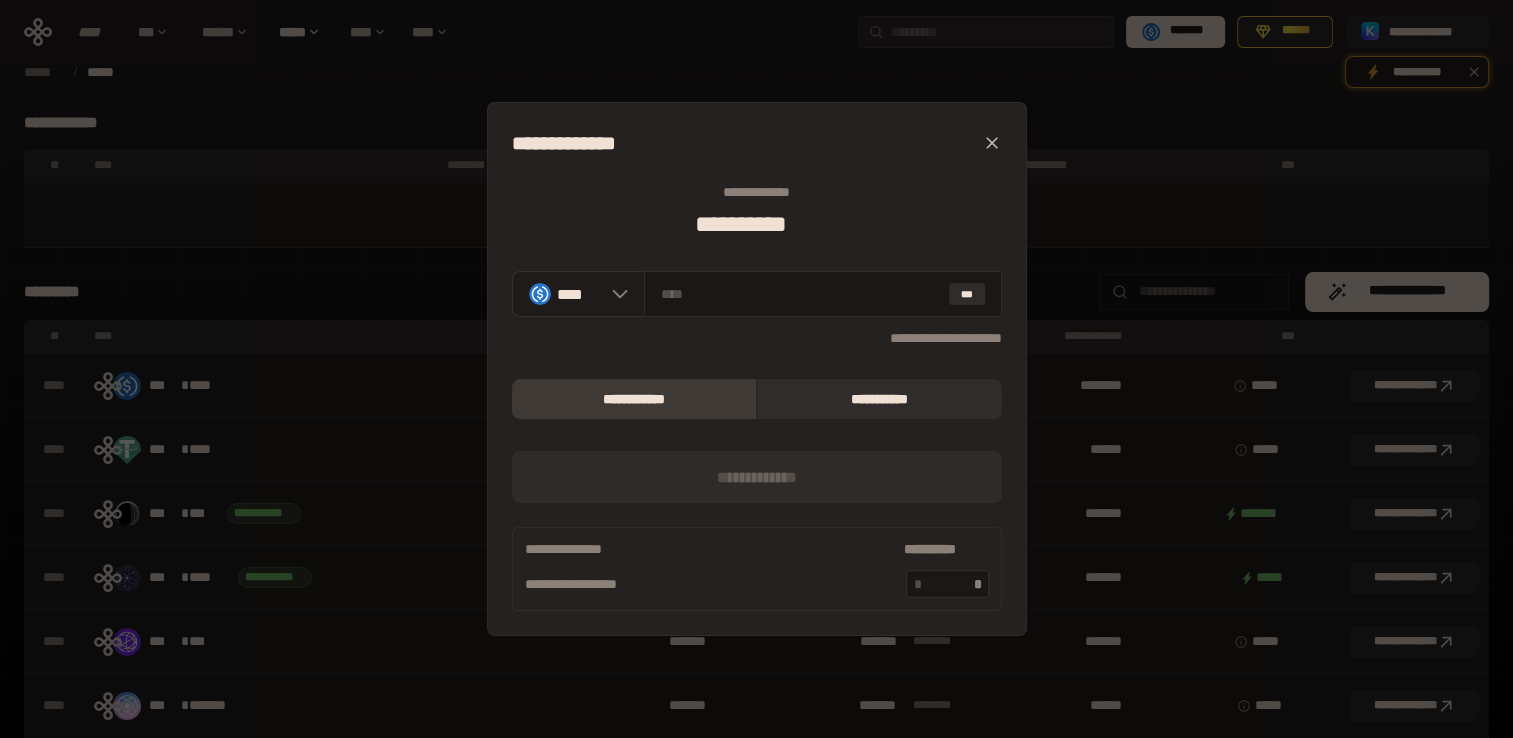 click 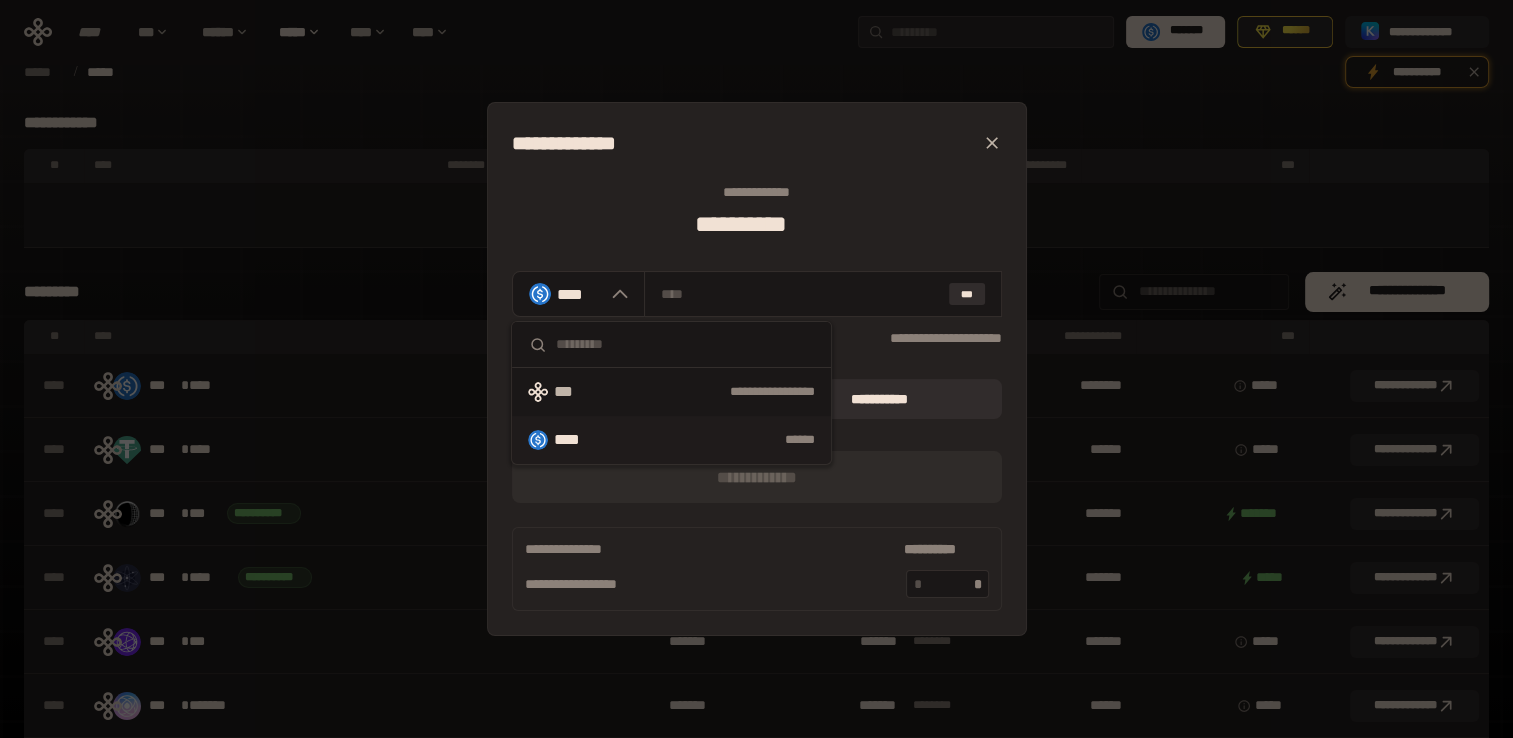 drag, startPoint x: 646, startPoint y: 396, endPoint x: 839, endPoint y: 328, distance: 204.62894 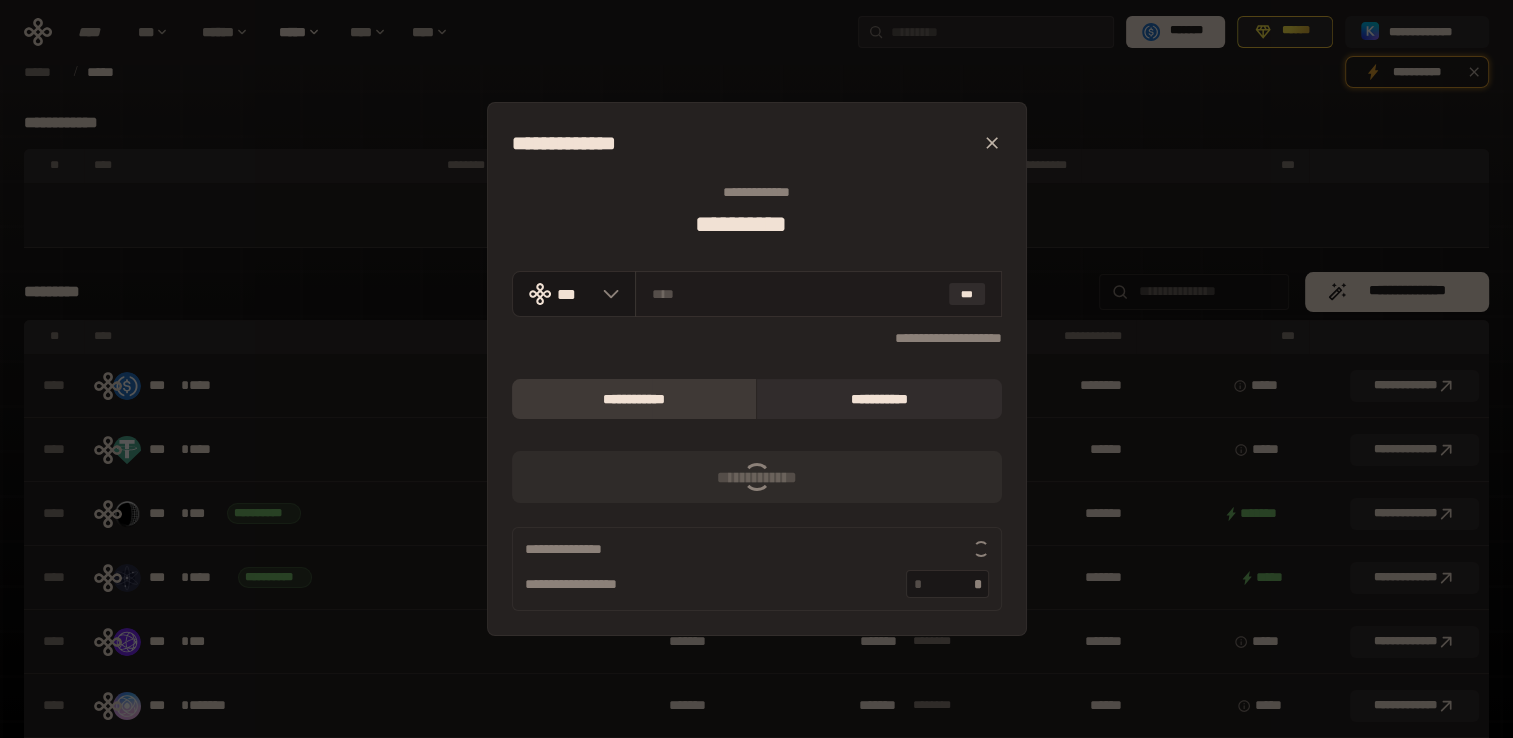 click at bounding box center [796, 294] 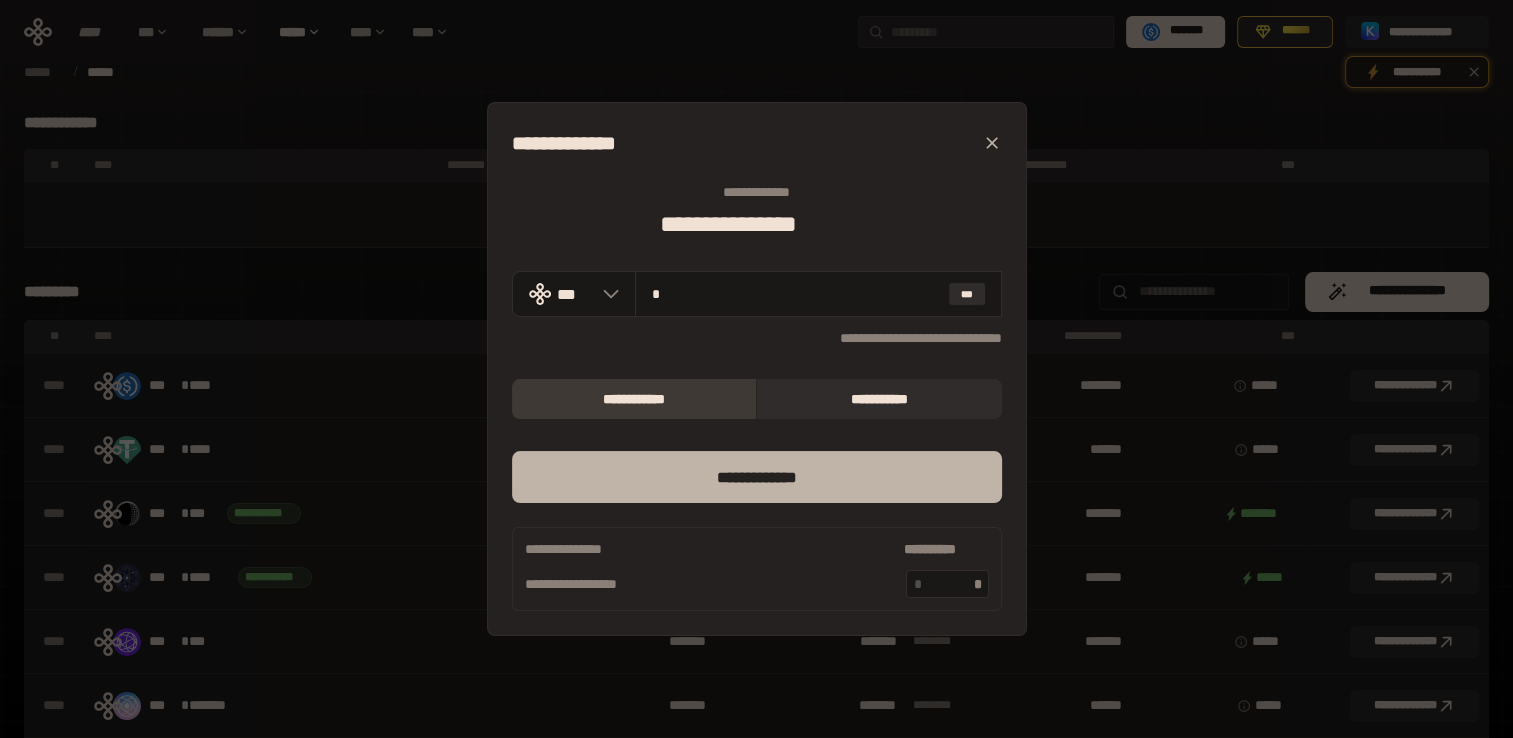 type on "*" 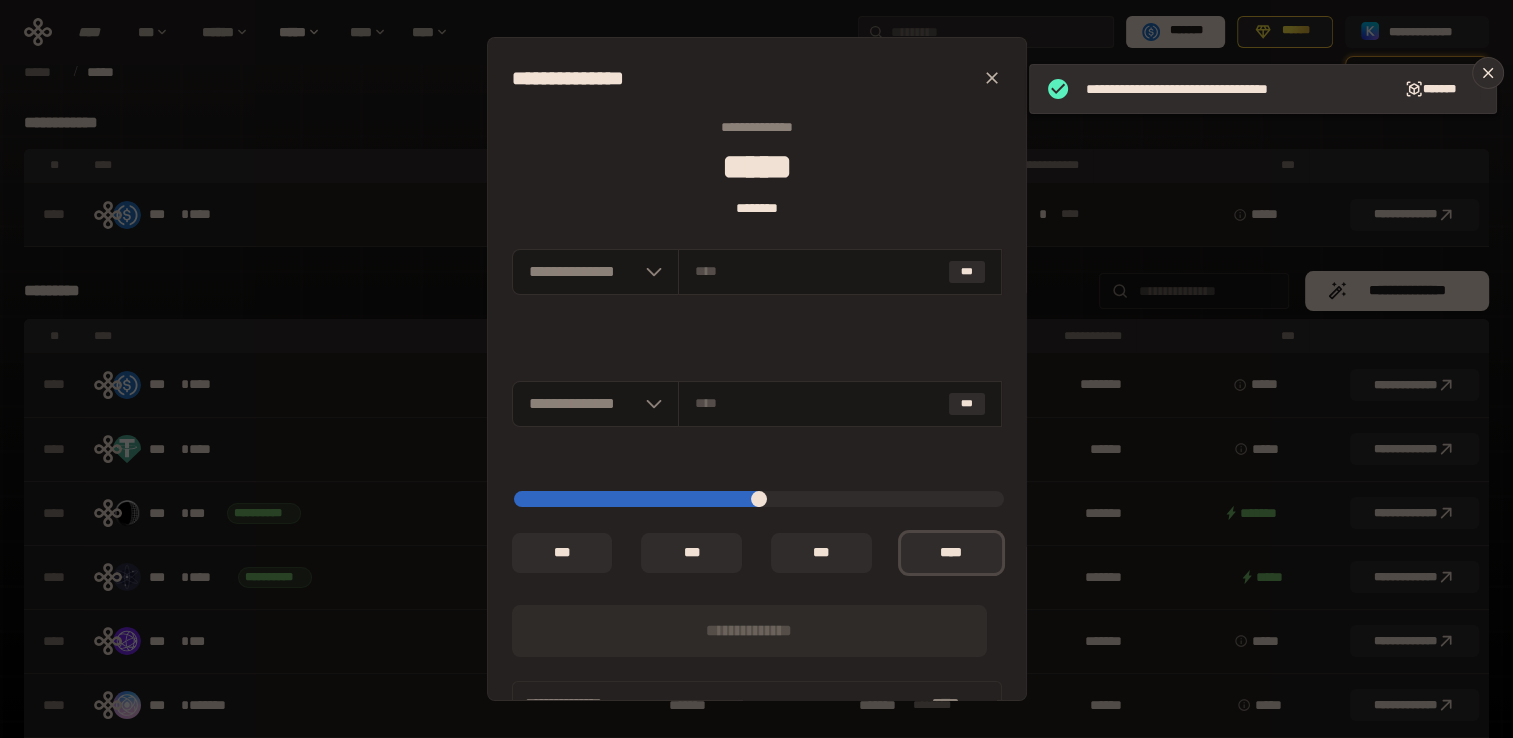 type on "**********" 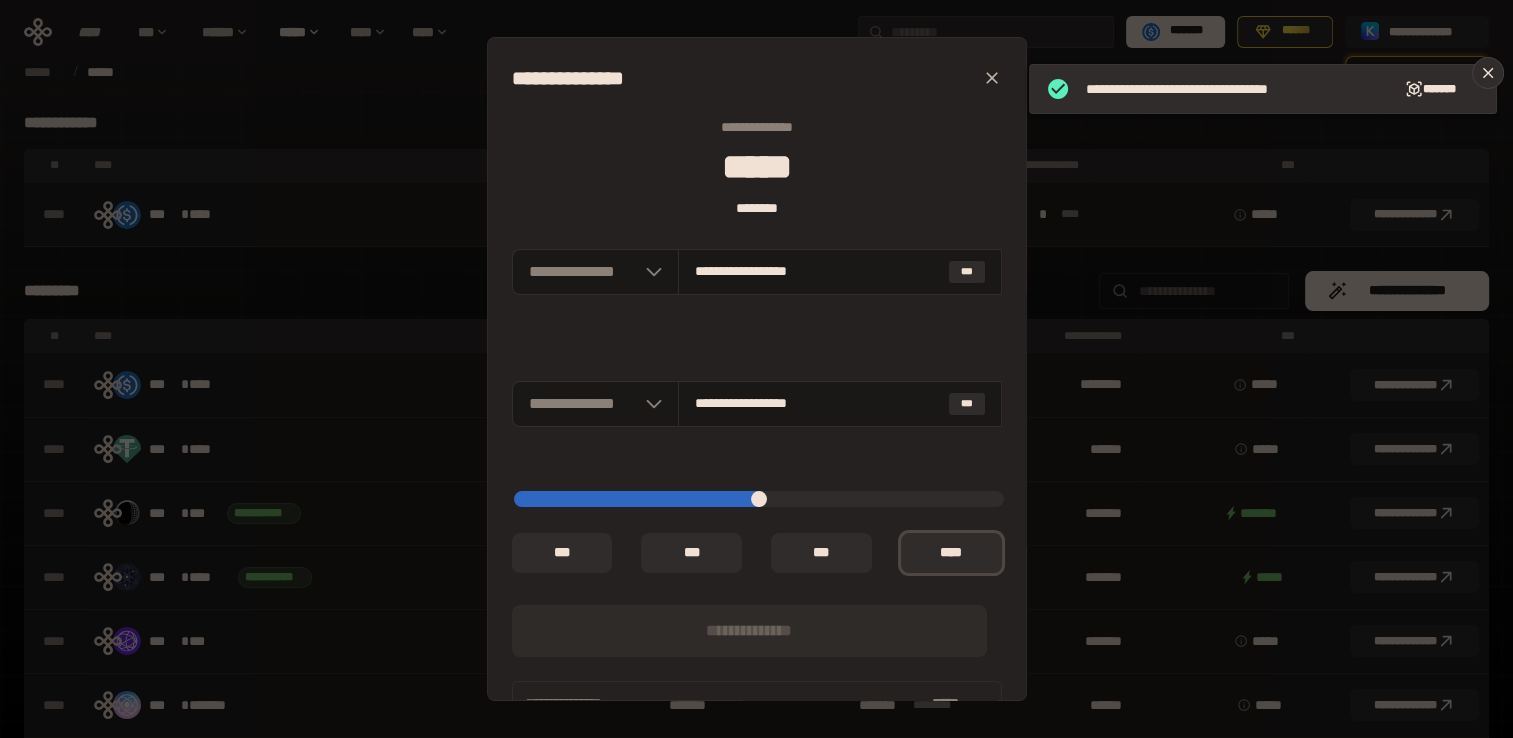 type on "**********" 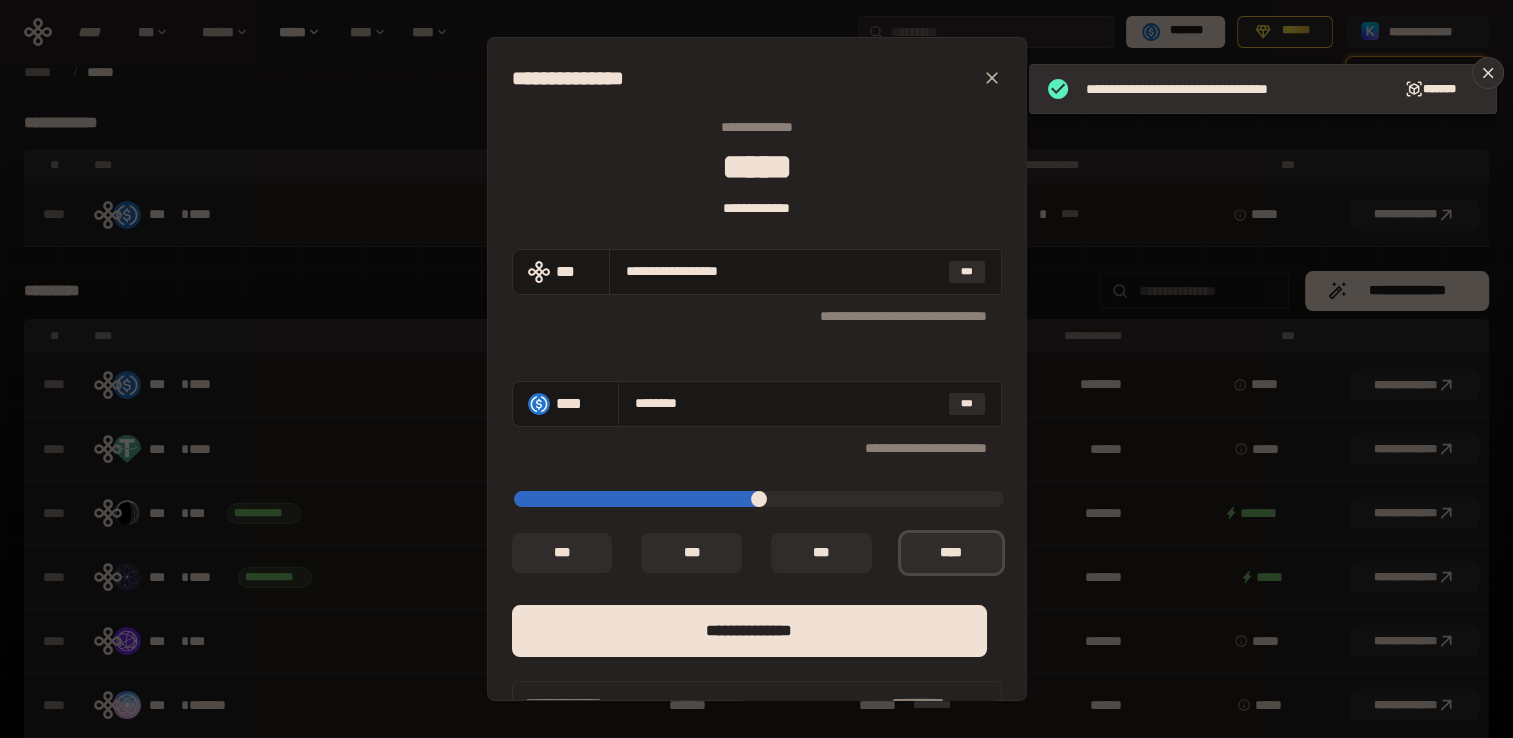 scroll, scrollTop: 77, scrollLeft: 0, axis: vertical 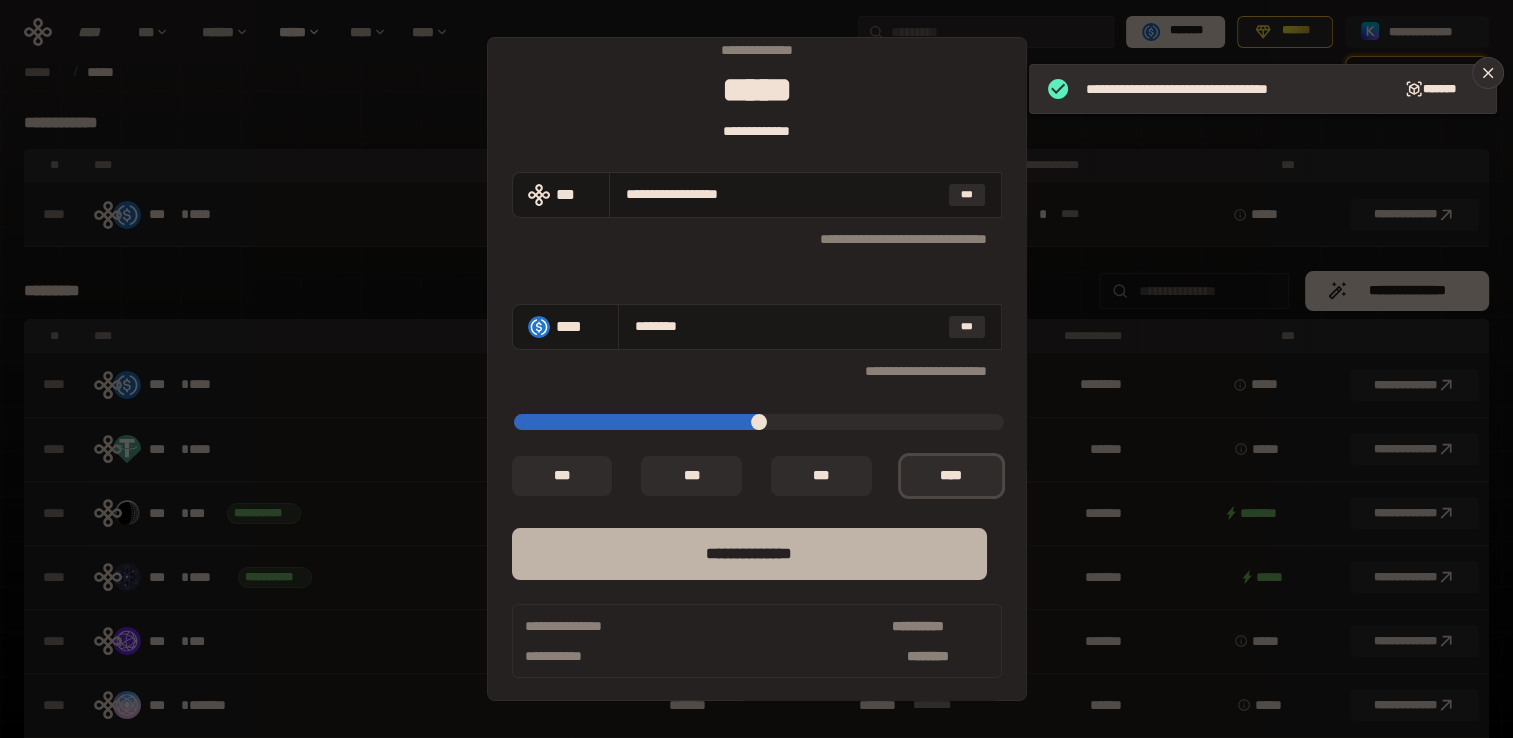 click on "**** *********" at bounding box center (749, 554) 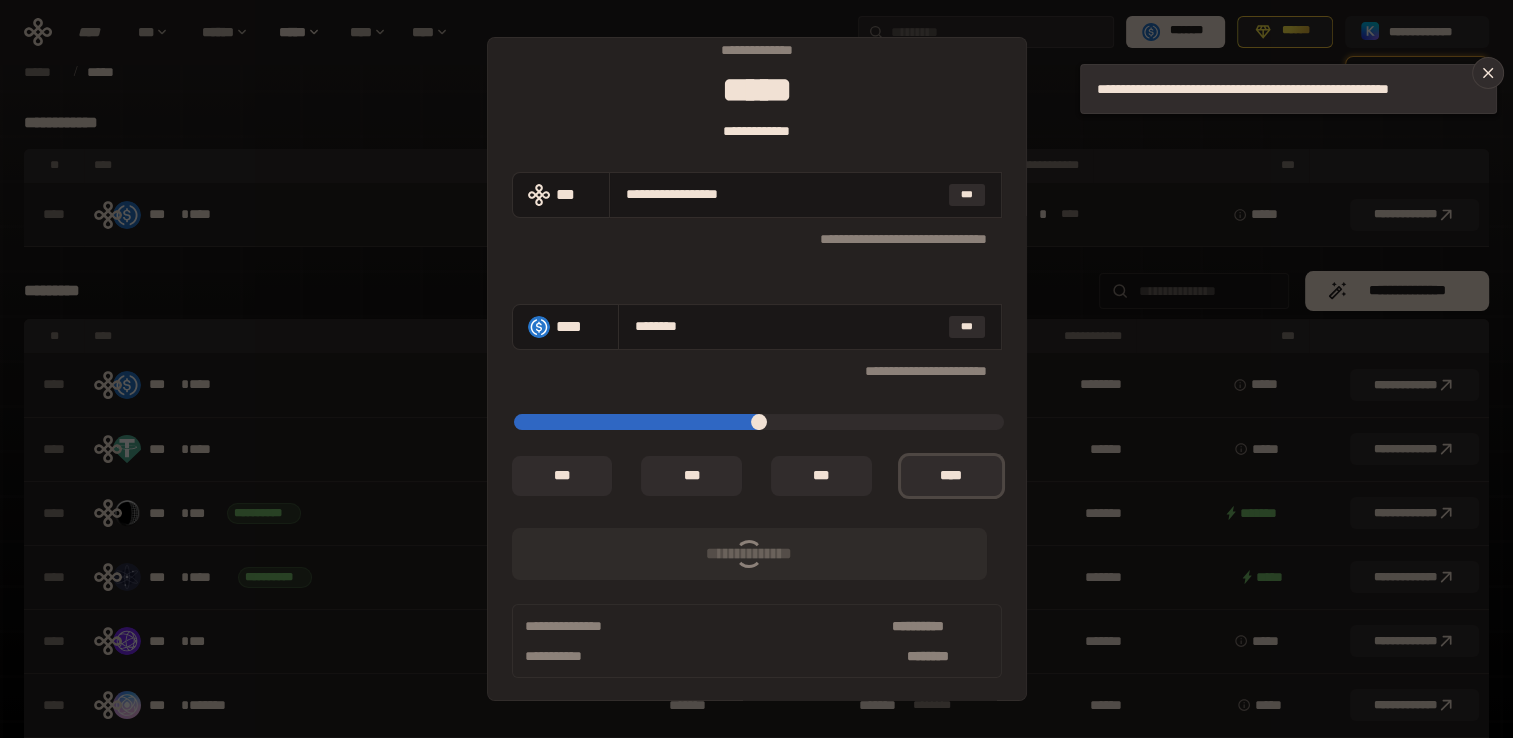 type on "*" 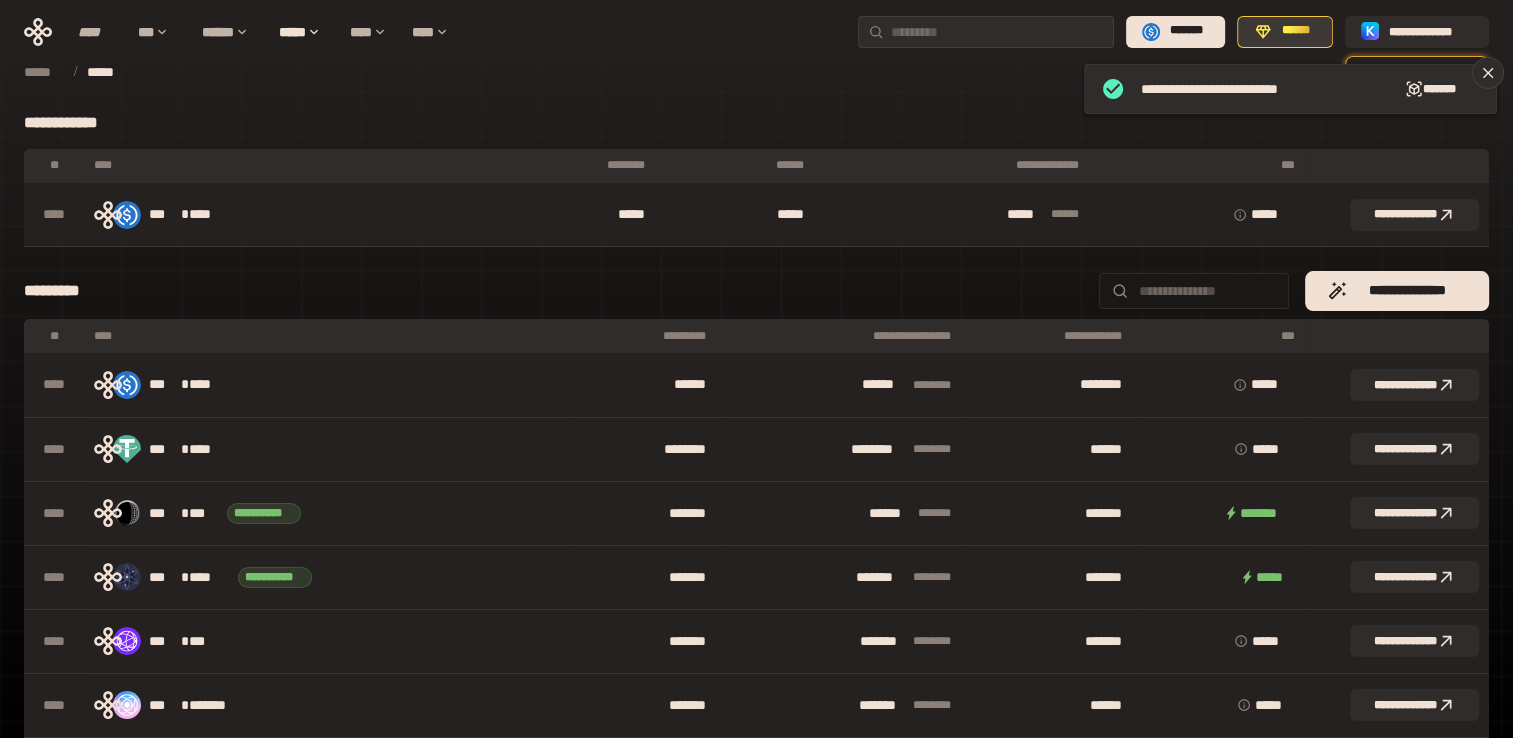 click on "******" at bounding box center [1285, 32] 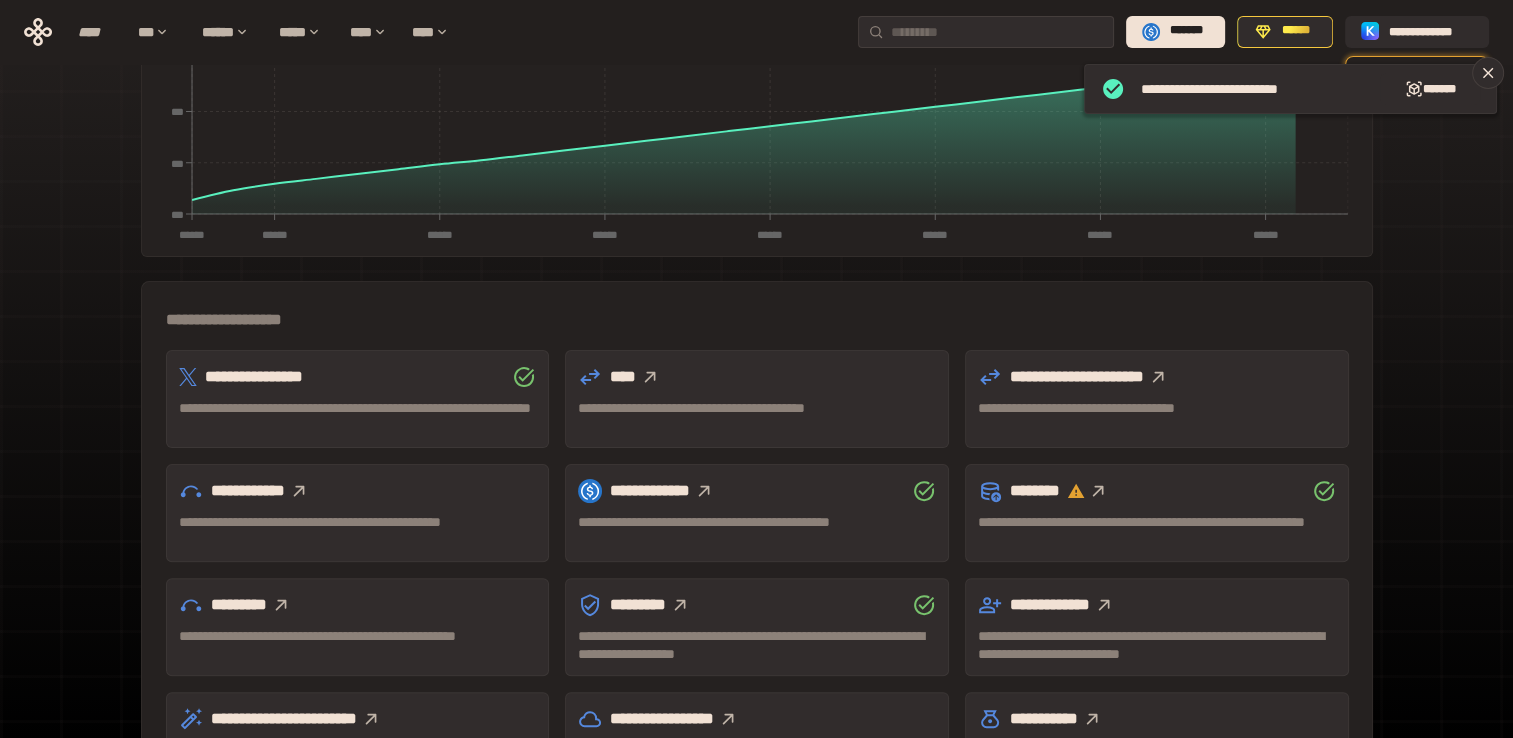 scroll, scrollTop: 500, scrollLeft: 0, axis: vertical 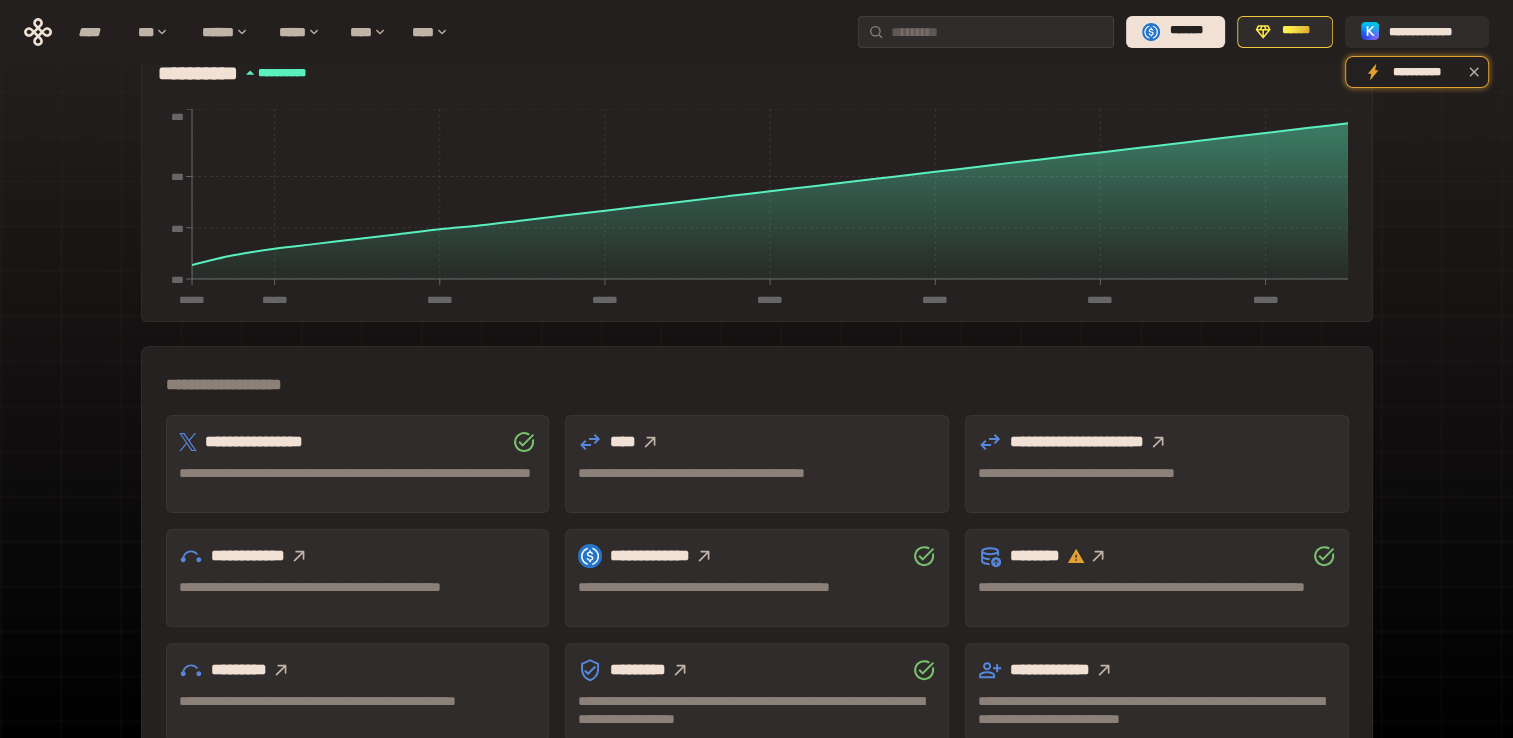 click 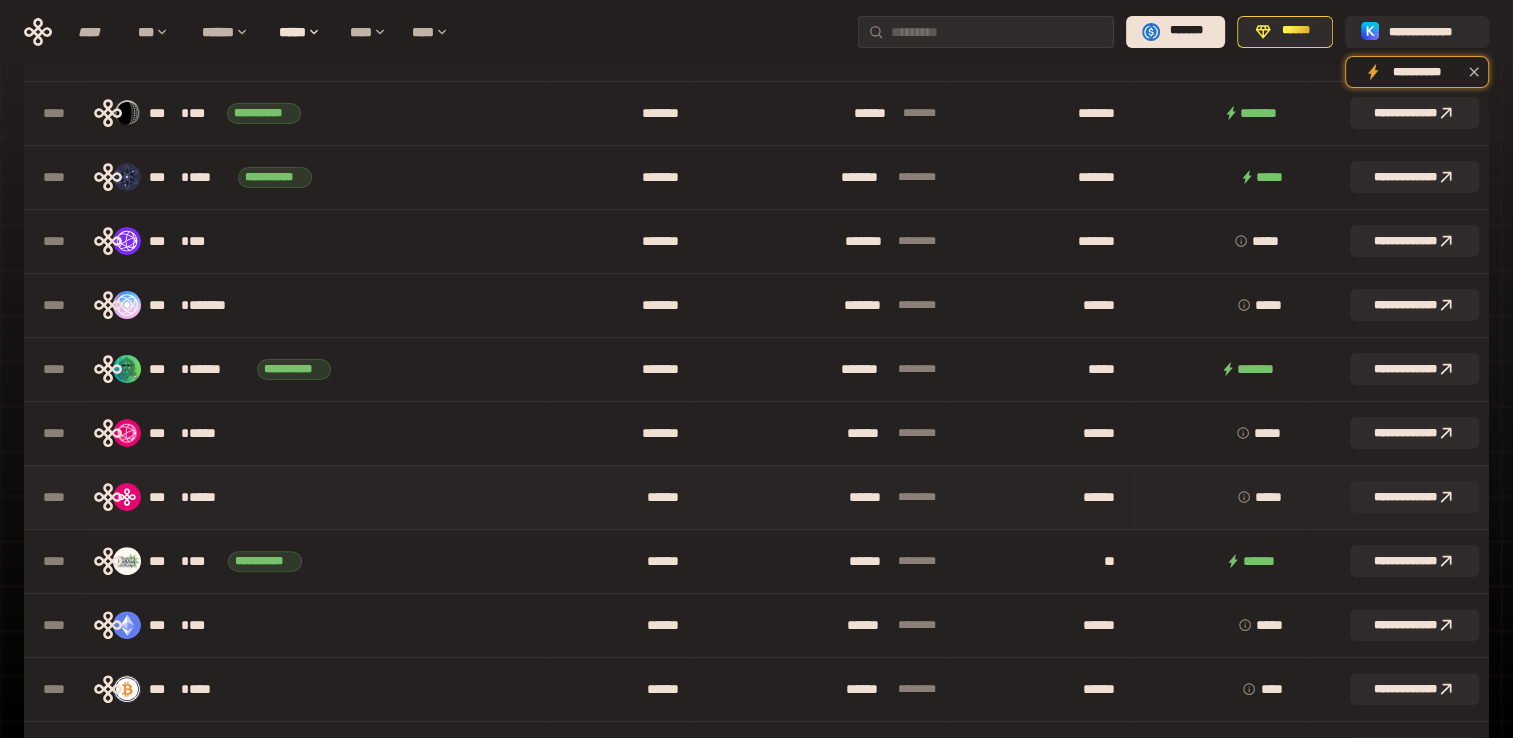 scroll, scrollTop: 0, scrollLeft: 0, axis: both 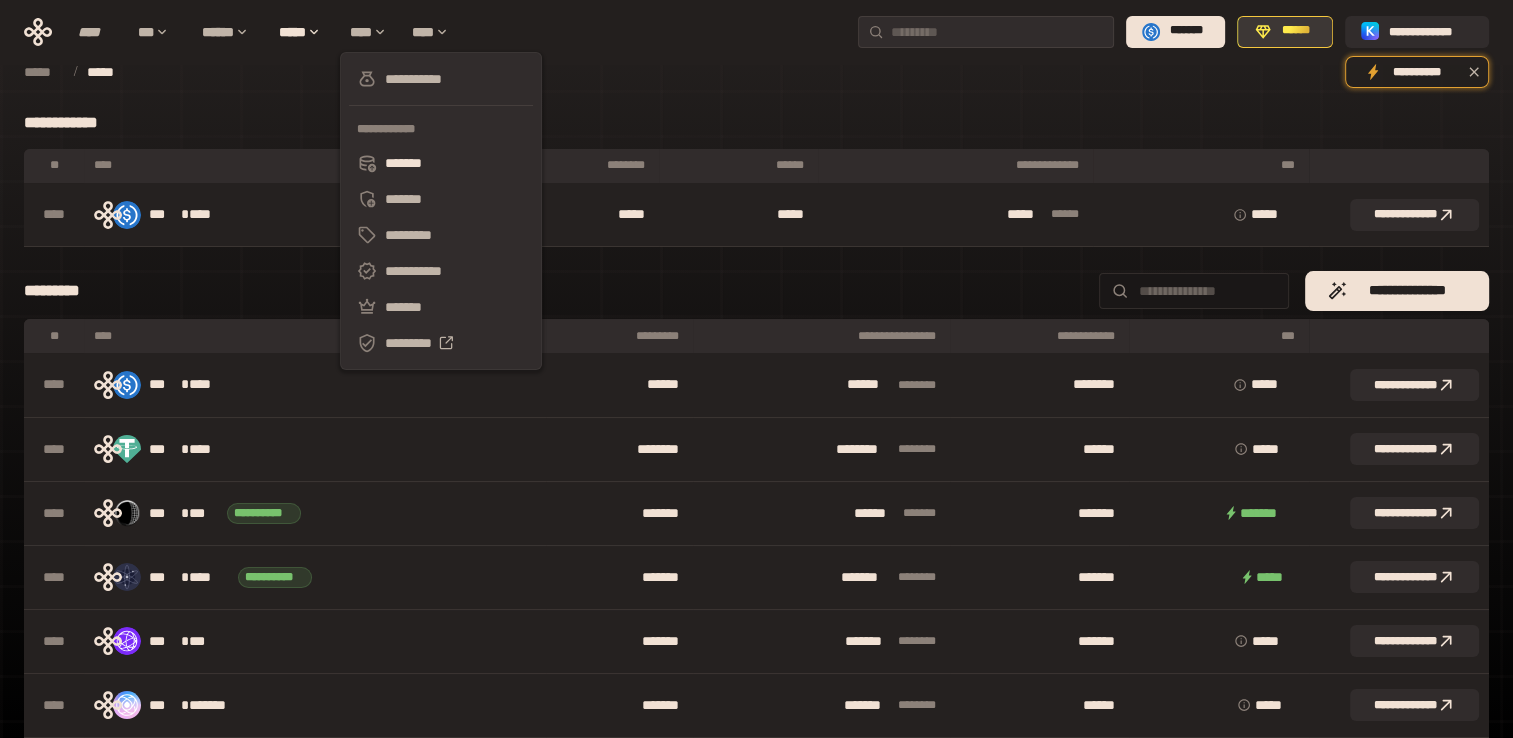 click 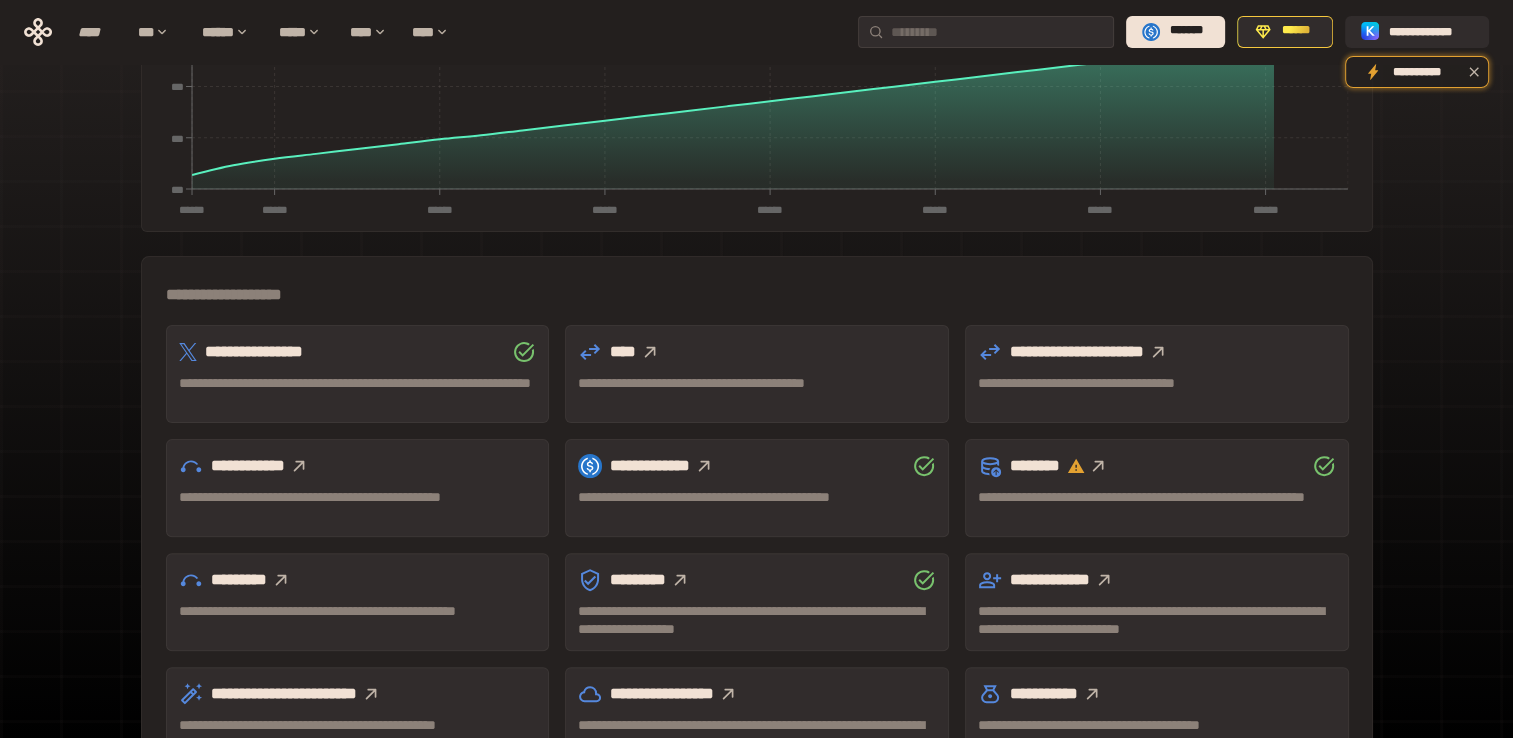scroll, scrollTop: 546, scrollLeft: 0, axis: vertical 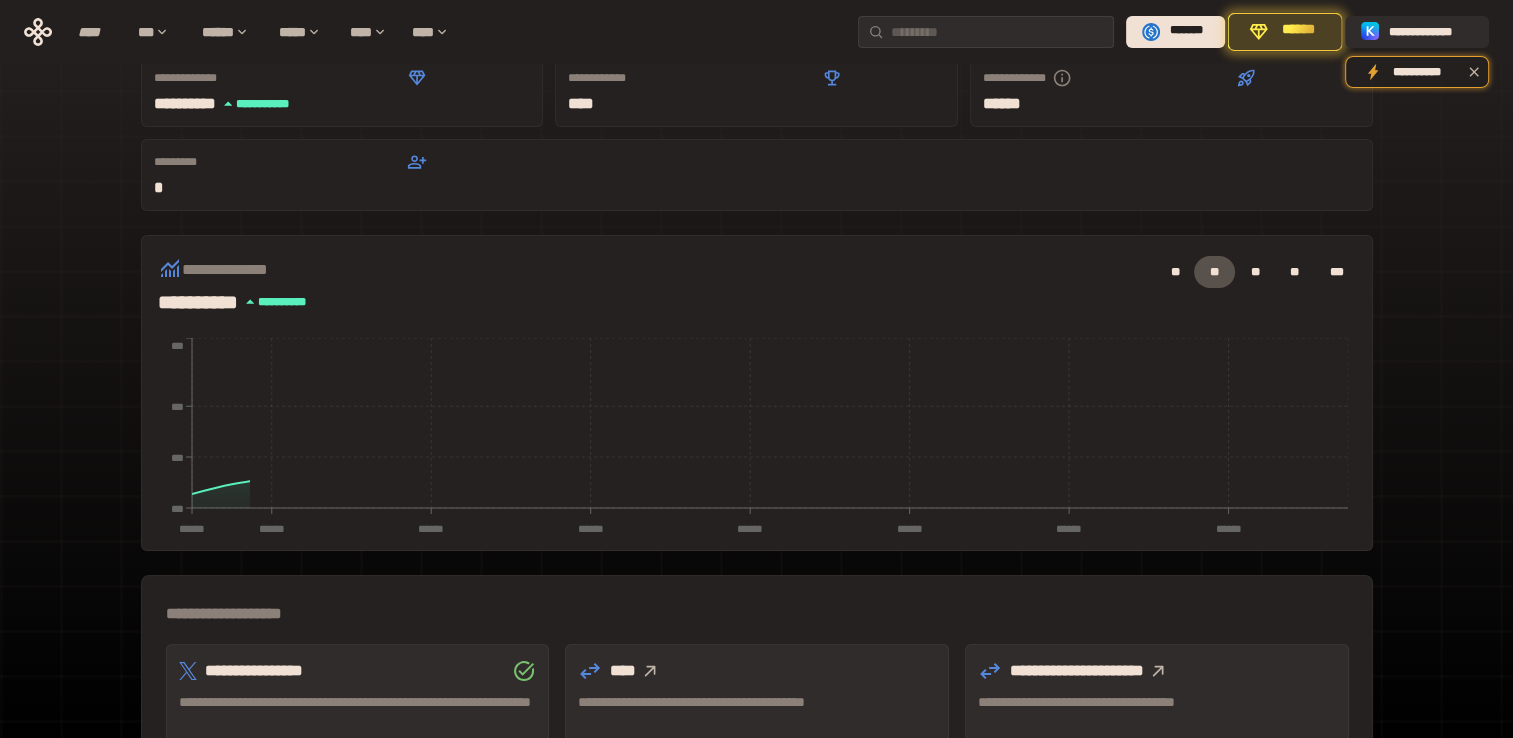 click on "******" at bounding box center (1298, 32) 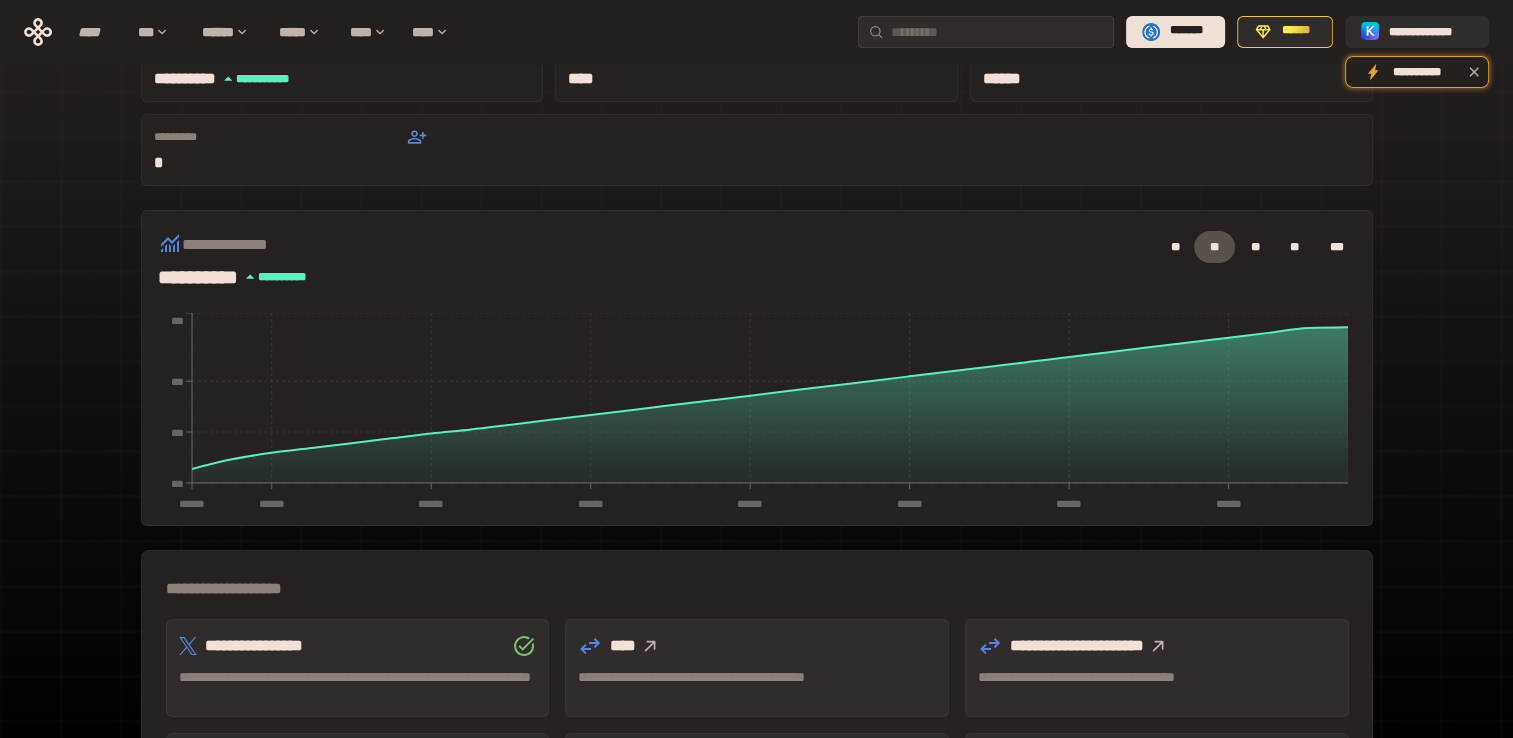 scroll, scrollTop: 100, scrollLeft: 0, axis: vertical 